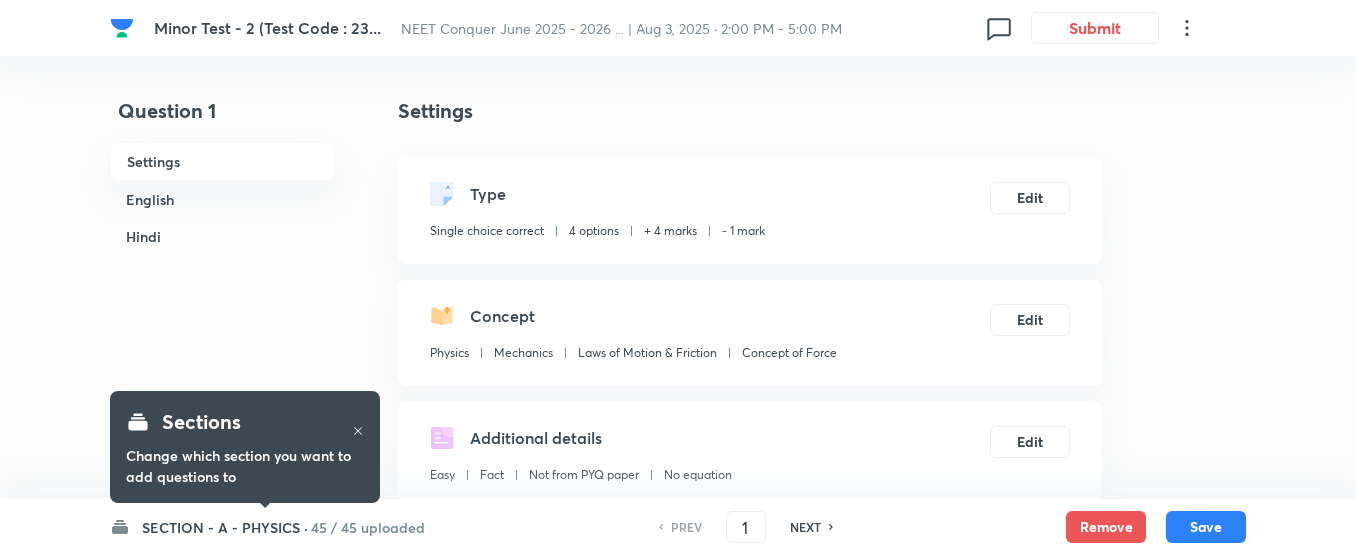 scroll, scrollTop: 0, scrollLeft: 0, axis: both 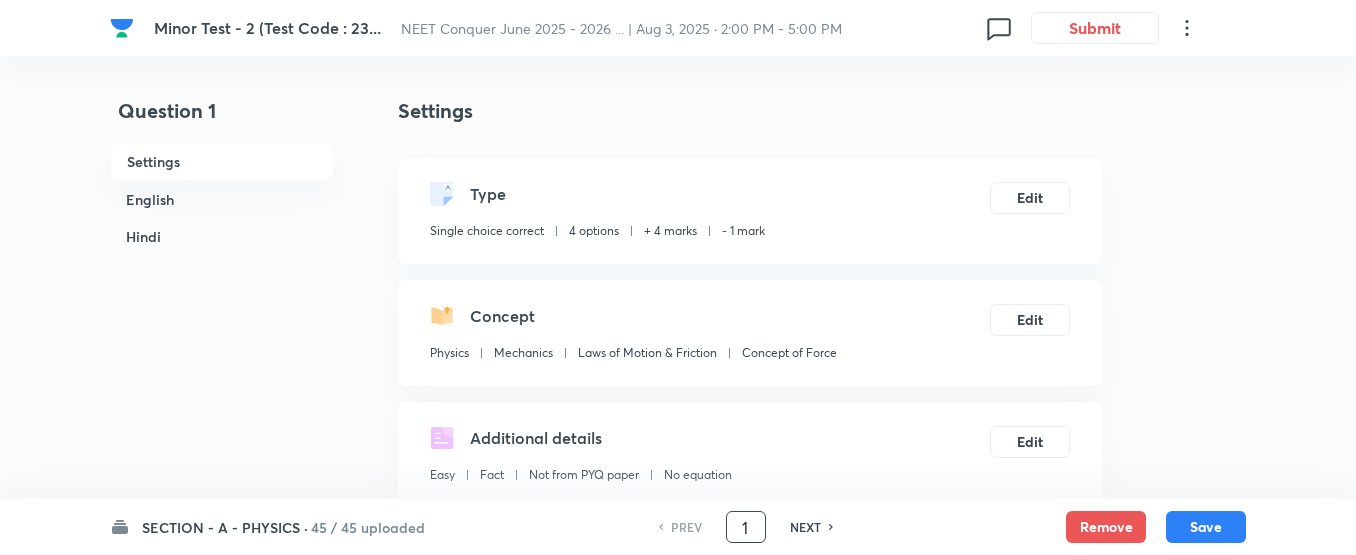 click on "1" at bounding box center (746, 527) 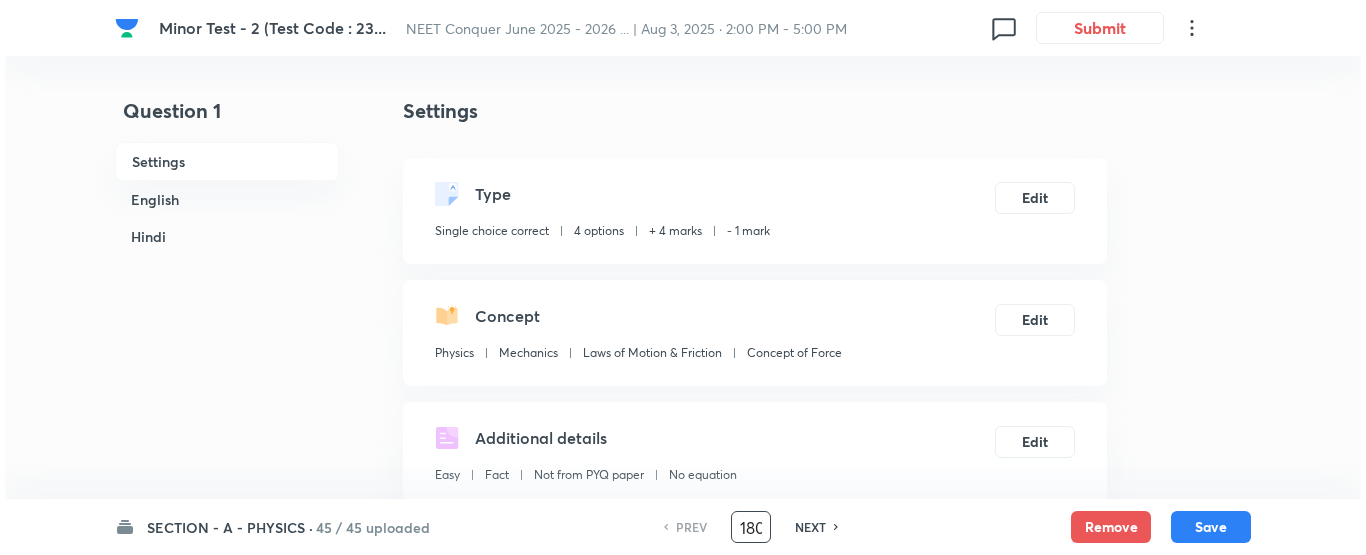 scroll, scrollTop: 0, scrollLeft: 3, axis: horizontal 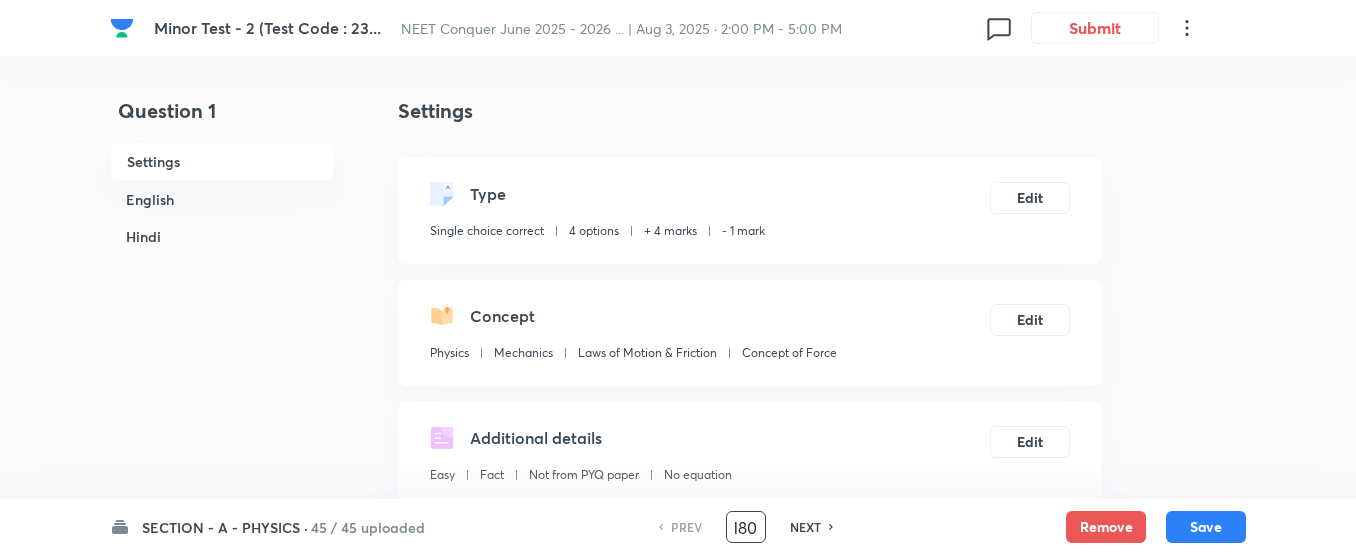 type on "180" 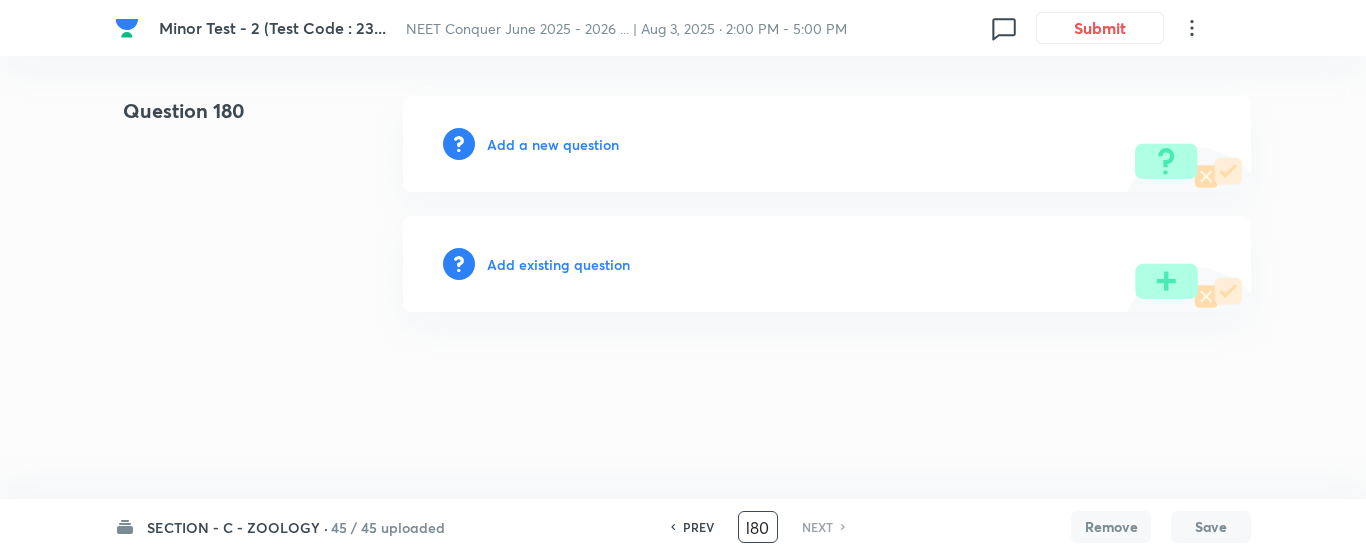 scroll, scrollTop: 0, scrollLeft: 0, axis: both 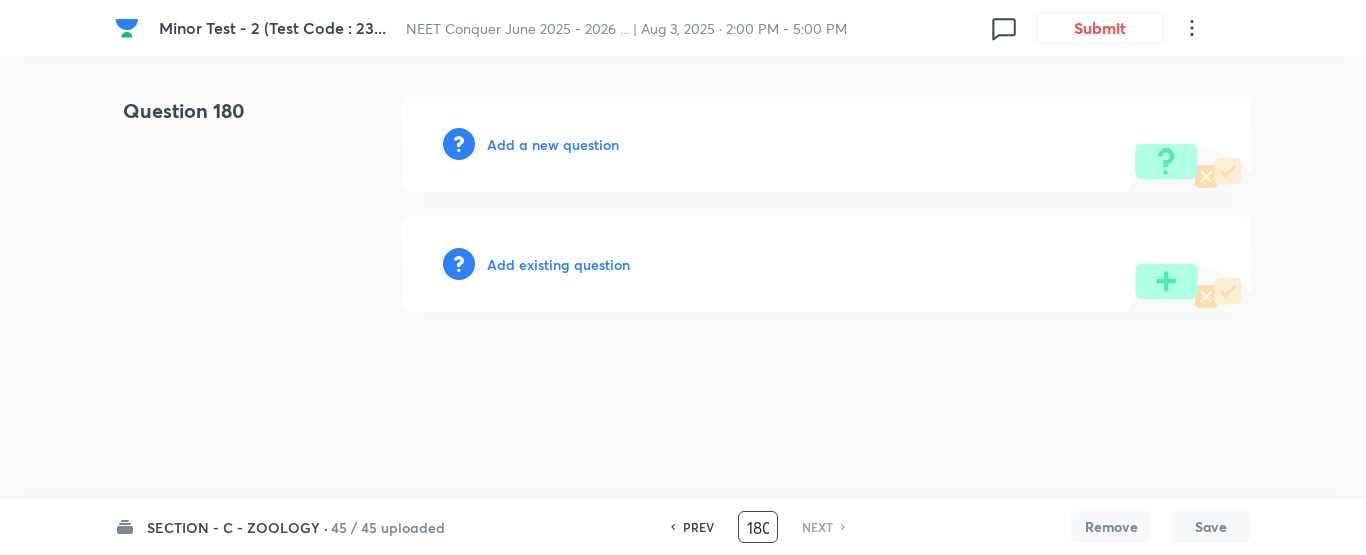 click on "Add a new question" at bounding box center (553, 144) 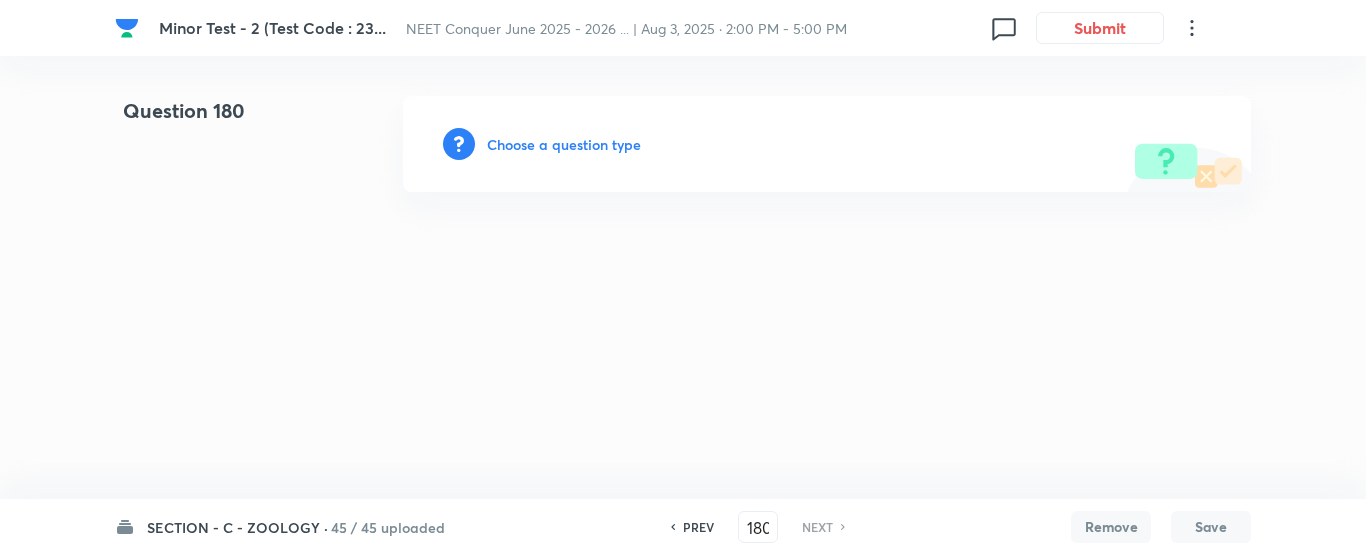 click on "Choose a question type" at bounding box center [564, 144] 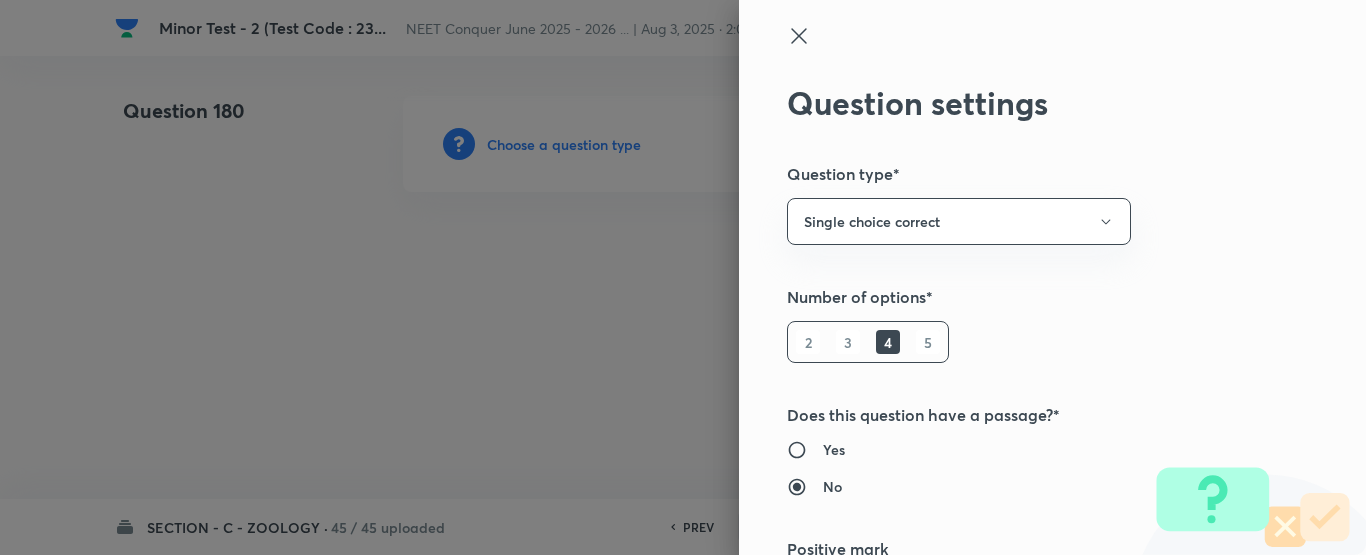type on "4" 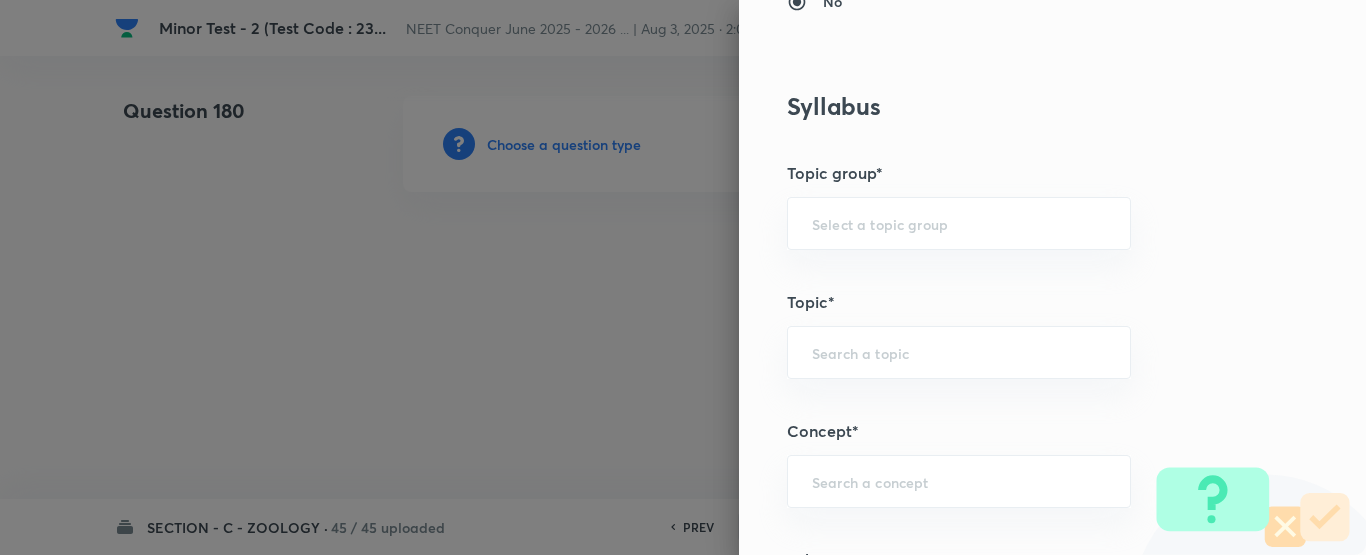 scroll, scrollTop: 755, scrollLeft: 0, axis: vertical 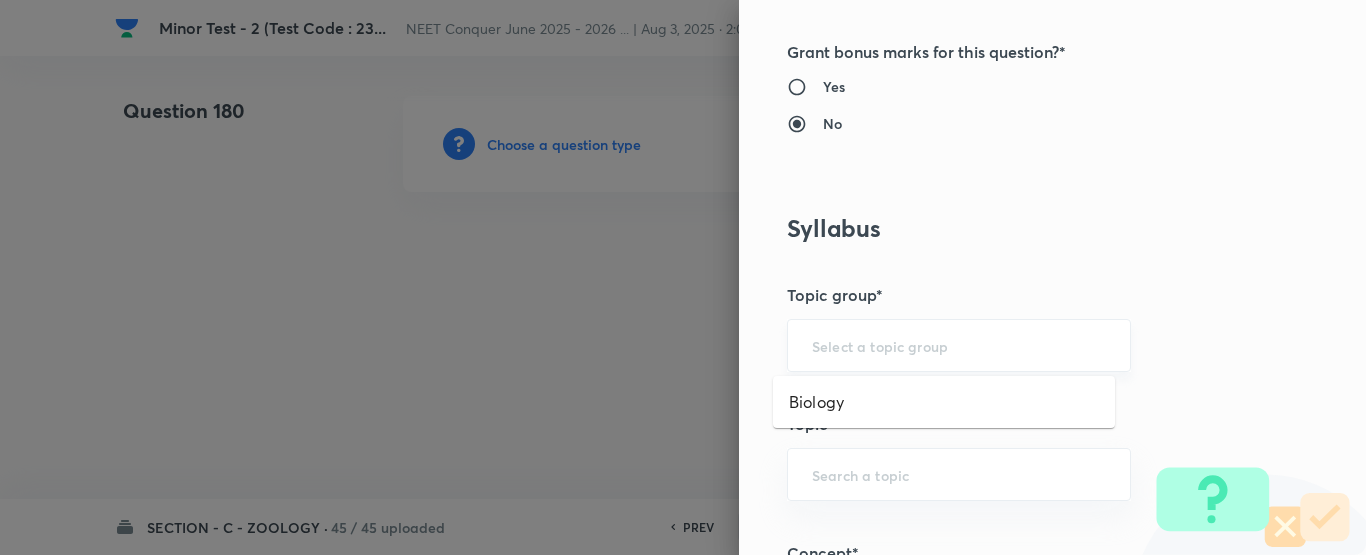 click at bounding box center [959, 345] 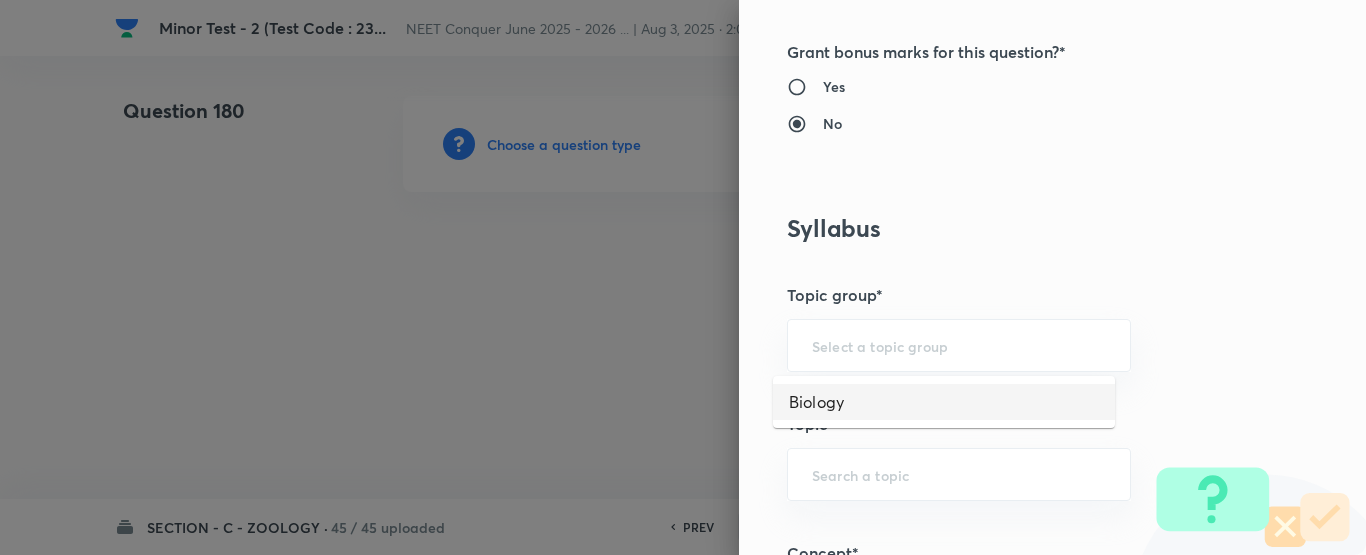 click on "Biology" at bounding box center (944, 402) 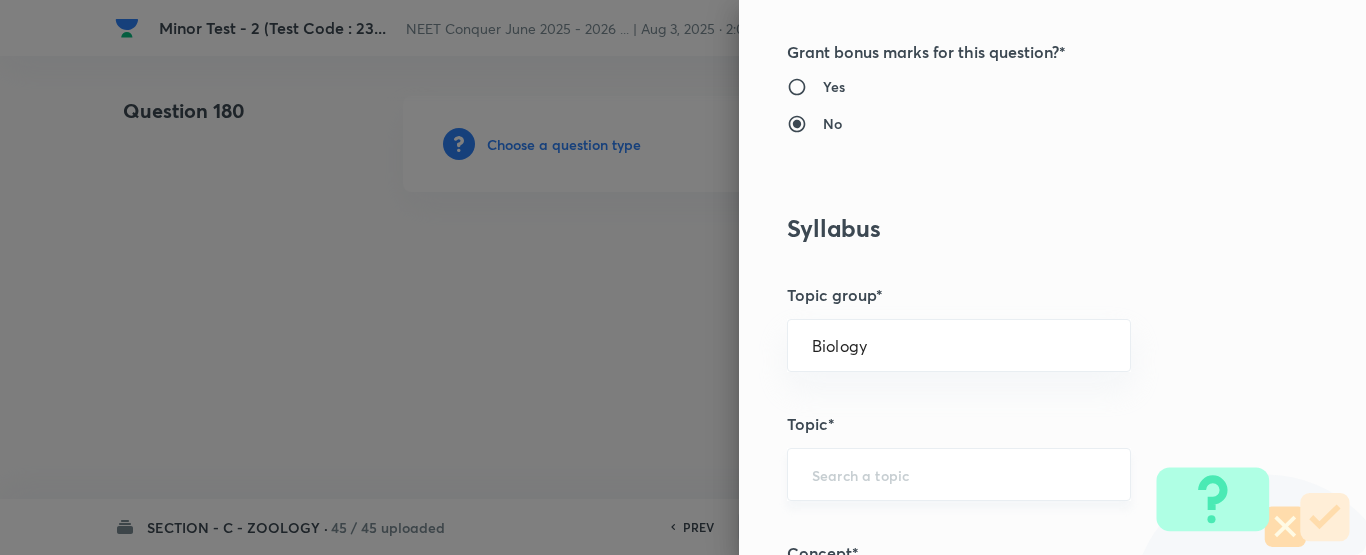 click on "​" at bounding box center (959, 474) 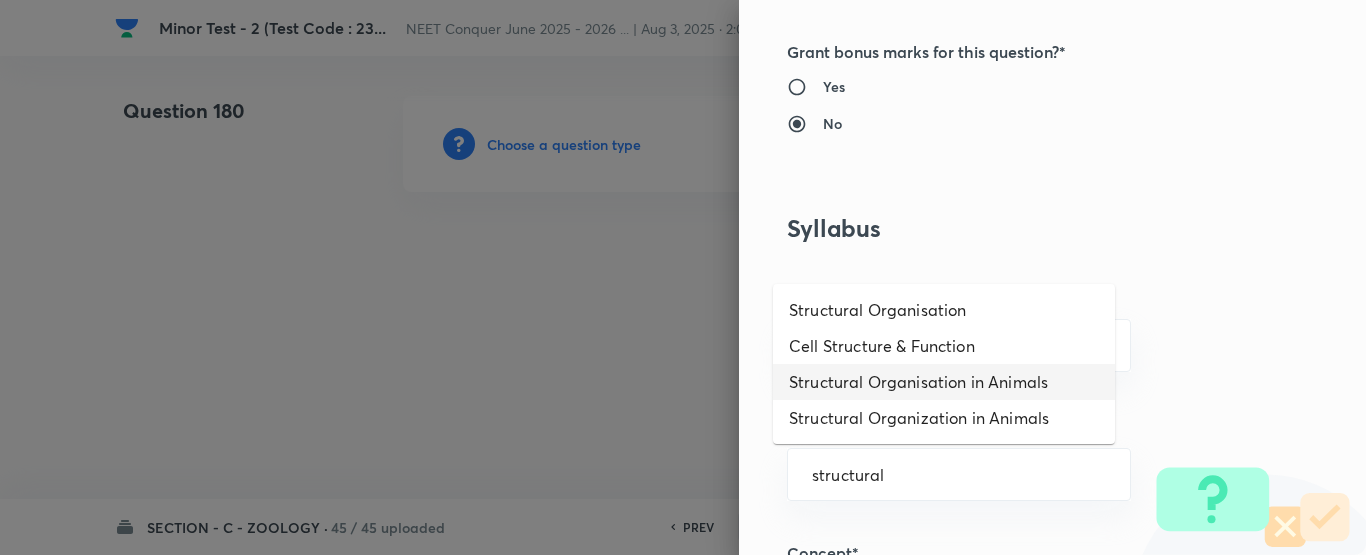 click on "Structural Organisation in Animals" at bounding box center [944, 382] 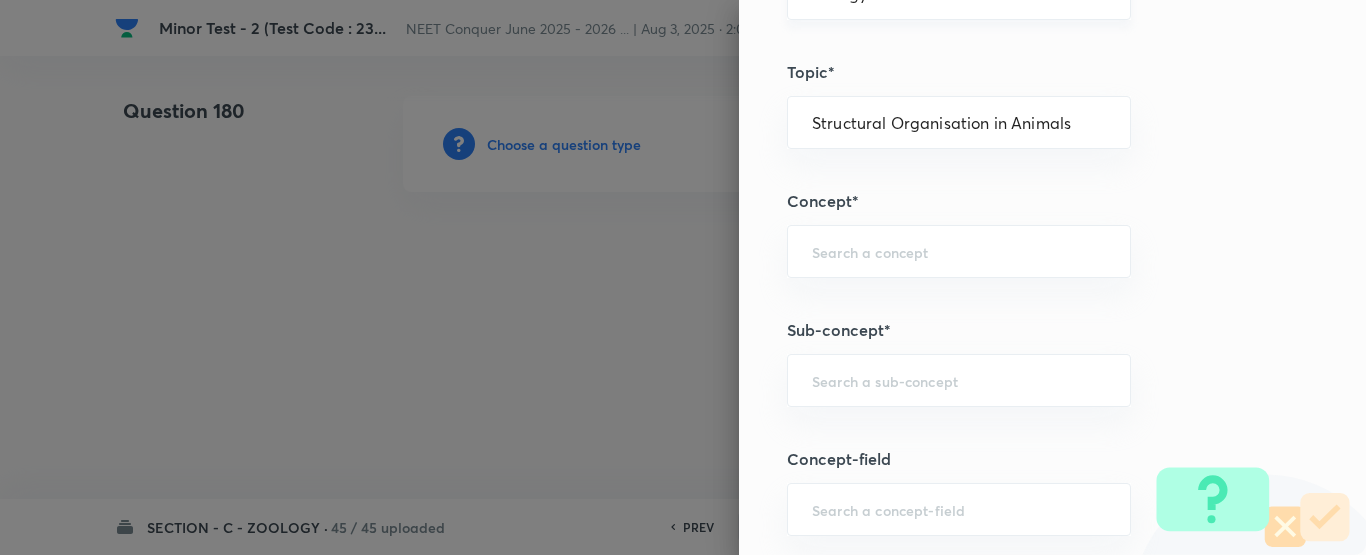 scroll, scrollTop: 1108, scrollLeft: 0, axis: vertical 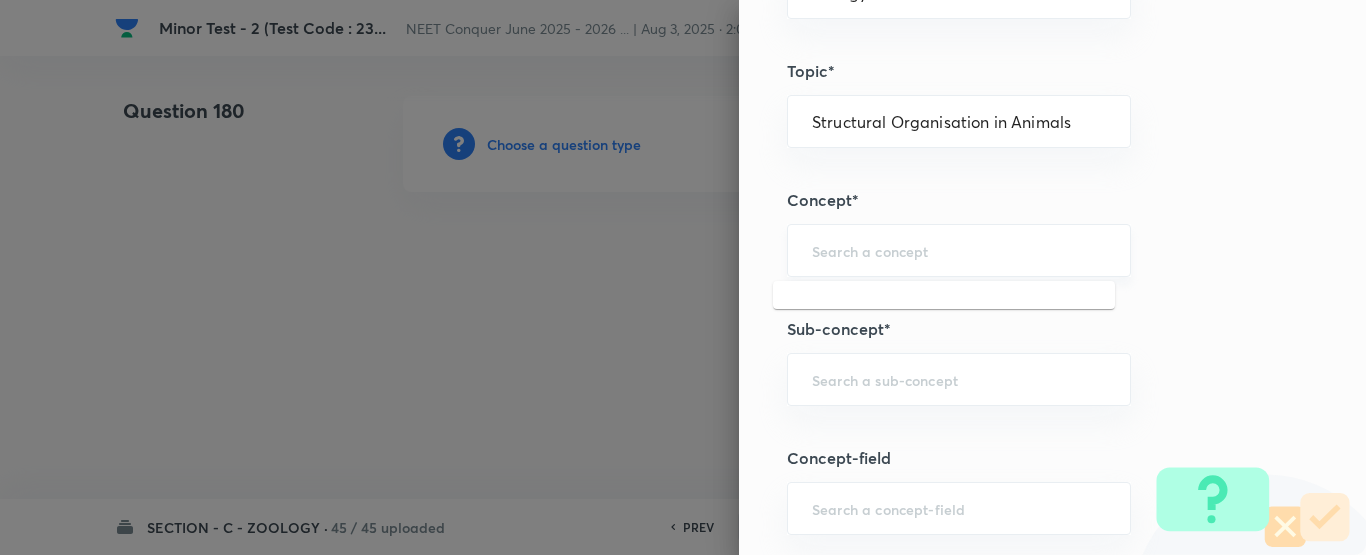 click at bounding box center [959, 250] 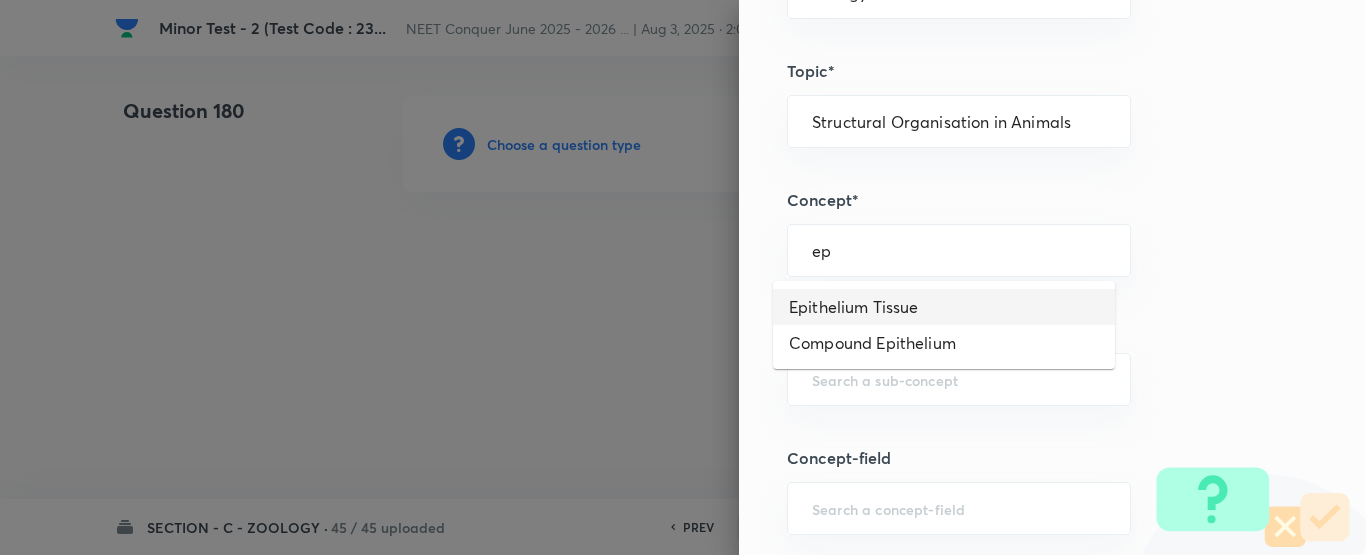 click on "Epithelium Tissue" at bounding box center (944, 307) 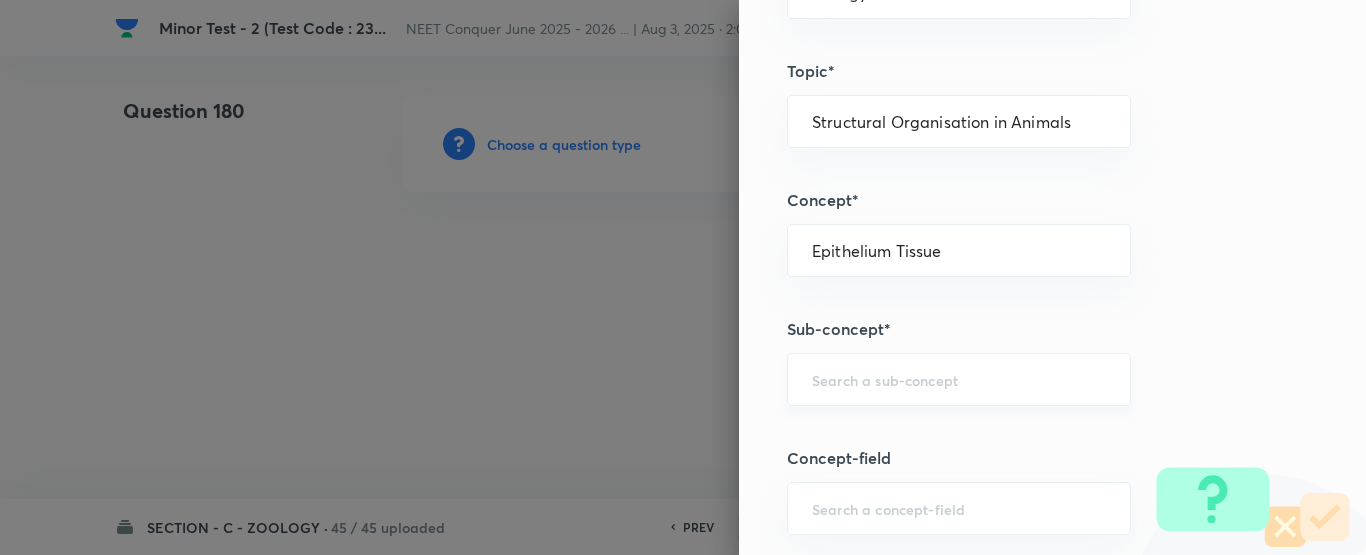 click at bounding box center (959, 379) 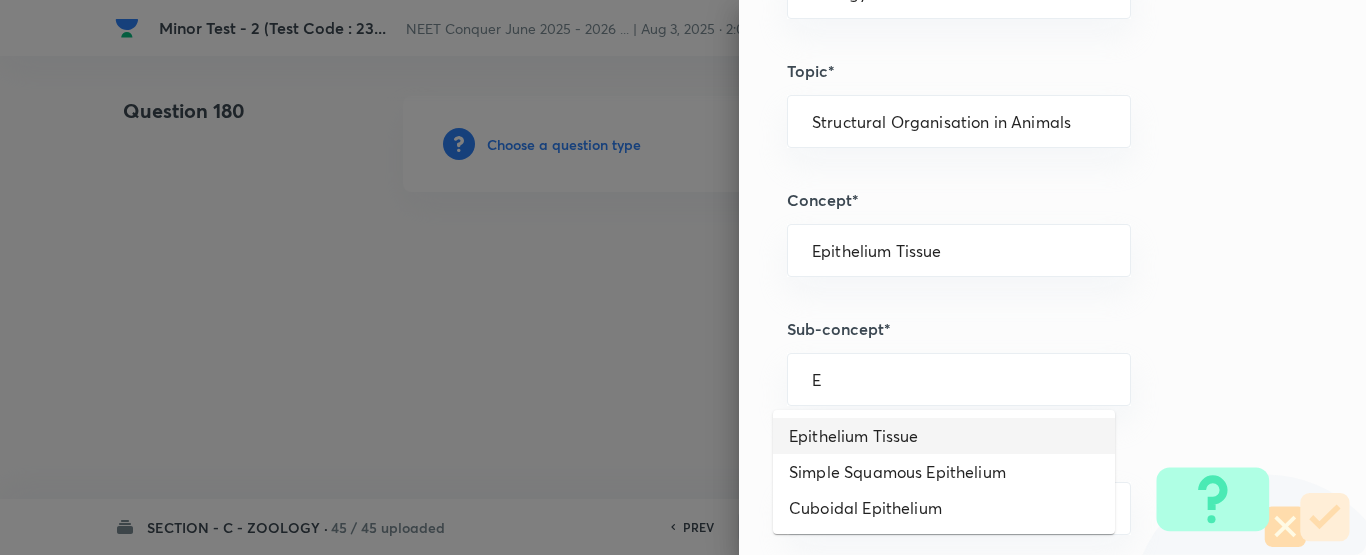 click on "Epithelium Tissue" at bounding box center (944, 436) 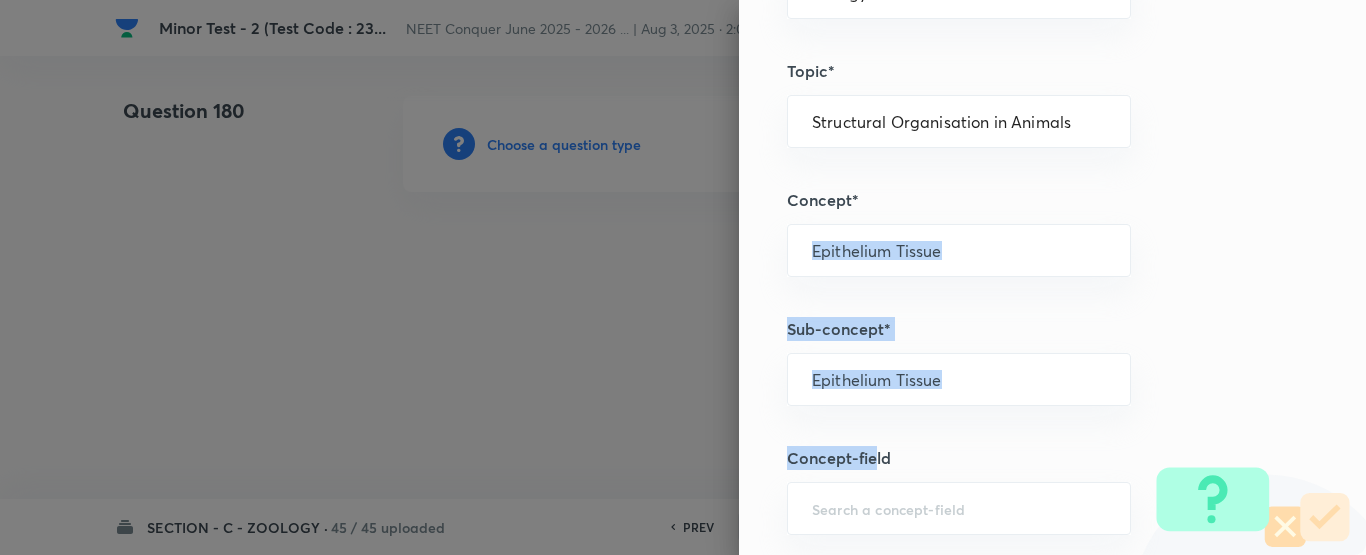 drag, startPoint x: 861, startPoint y: 431, endPoint x: 949, endPoint y: 165, distance: 280.17853 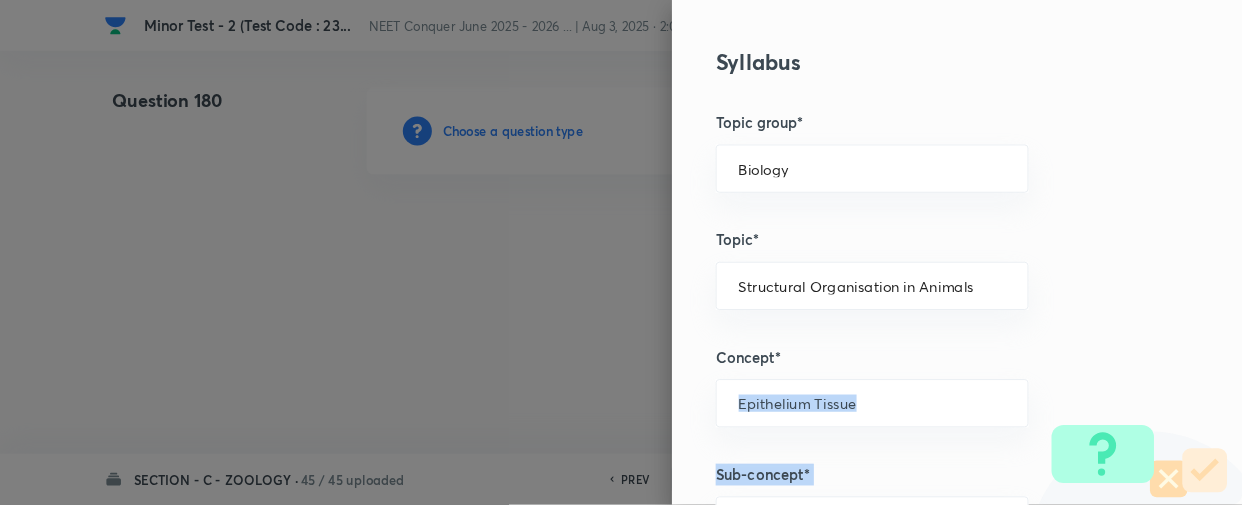 scroll, scrollTop: 838, scrollLeft: 0, axis: vertical 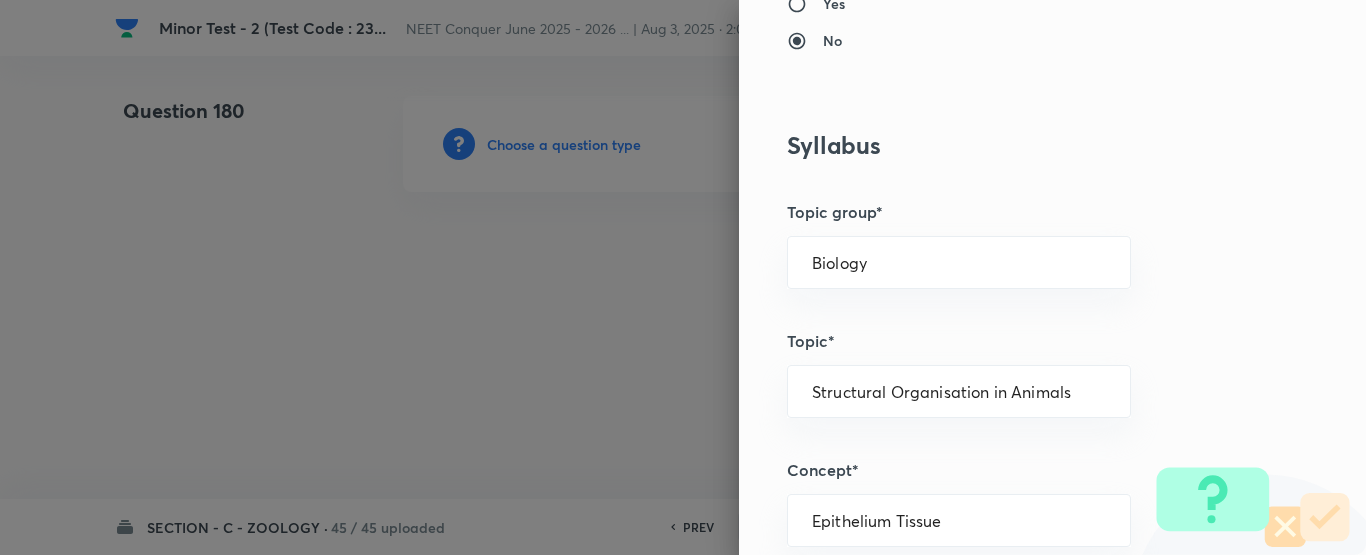 click on "Topic*" at bounding box center (1019, 341) 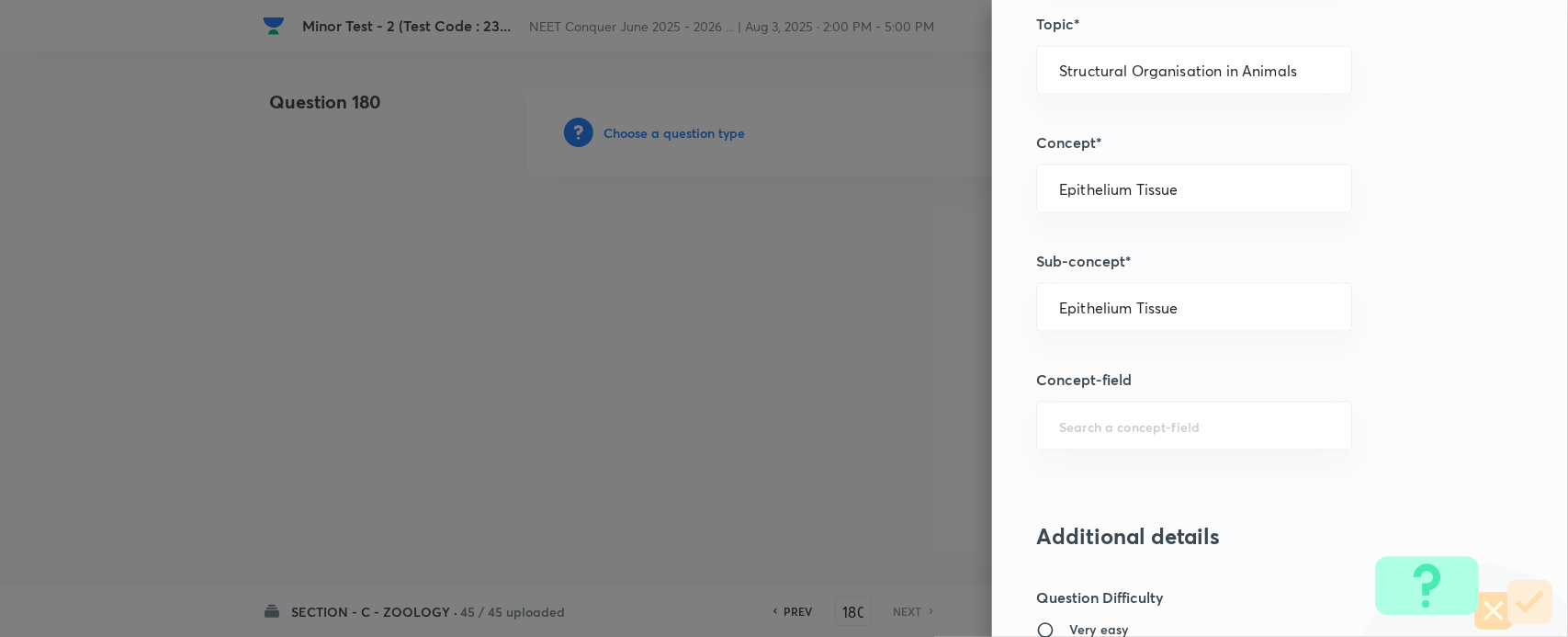 scroll, scrollTop: 1060, scrollLeft: 0, axis: vertical 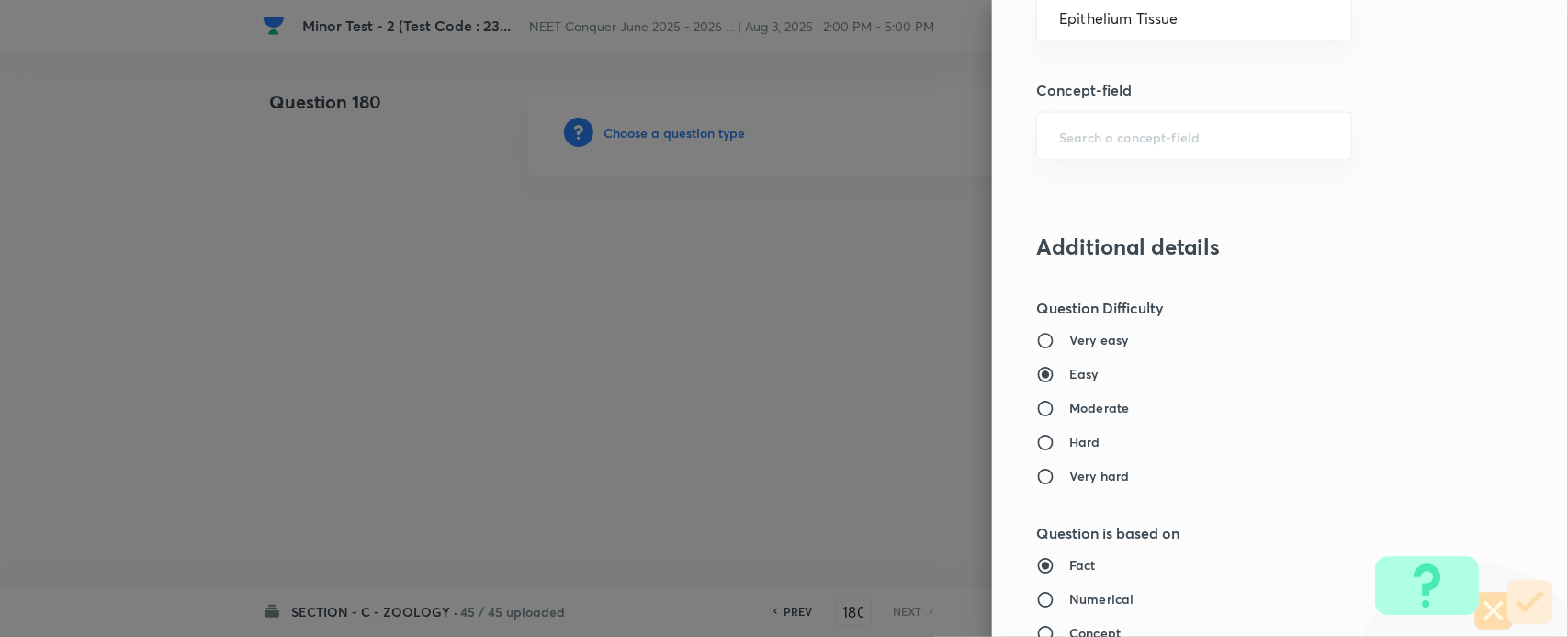 click on "Question settings Question type* Single choice correct Number of options* 2 3 4 5 Does this question have a passage?* Yes No Positive mark 4 ​ Negative Marks (Don’t add negative sign) 1 ​ Grant bonus marks for this question?* Yes No Syllabus Topic group* Biology ​ Topic* Structural Organisation in Animals ​ Concept* Epithelium Tissue ​ Sub-concept* Epithelium Tissue ​ Concept-field ​ Additional details Question Difficulty Very easy Easy Moderate Hard Very hard Question is based on Fact Numerical Concept Previous year question Yes No Does this question have equation? Yes No Verification status Is the question verified? *Select 'yes' only if a question is verified Yes No Save" at bounding box center (1280, 318) 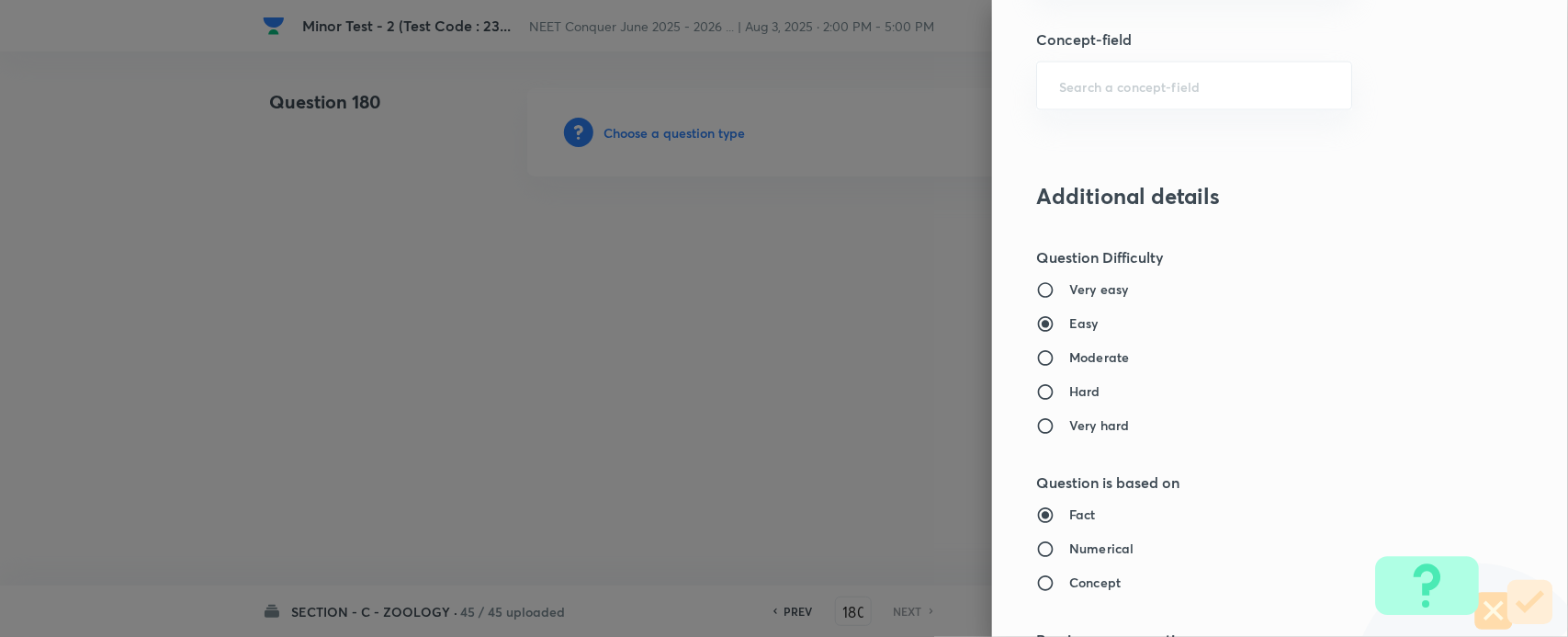 click on "Question settings Question type* Single choice correct Number of options* 2 3 4 5 Does this question have a passage?* Yes No Positive mark 4 ​ Negative Marks (Don’t add negative sign) 1 ​ Grant bonus marks for this question?* Yes No Syllabus Topic group* Biology ​ Topic* Structural Organisation in Animals ​ Concept* Epithelium Tissue ​ Sub-concept* Epithelium Tissue ​ Concept-field ​ Additional details Question Difficulty Very easy Easy Moderate Hard Very hard Question is based on Fact Numerical Concept Previous year question Yes No Does this question have equation? Yes No Verification status Is the question verified? *Select 'yes' only if a question is verified Yes No Save" at bounding box center [1280, 318] 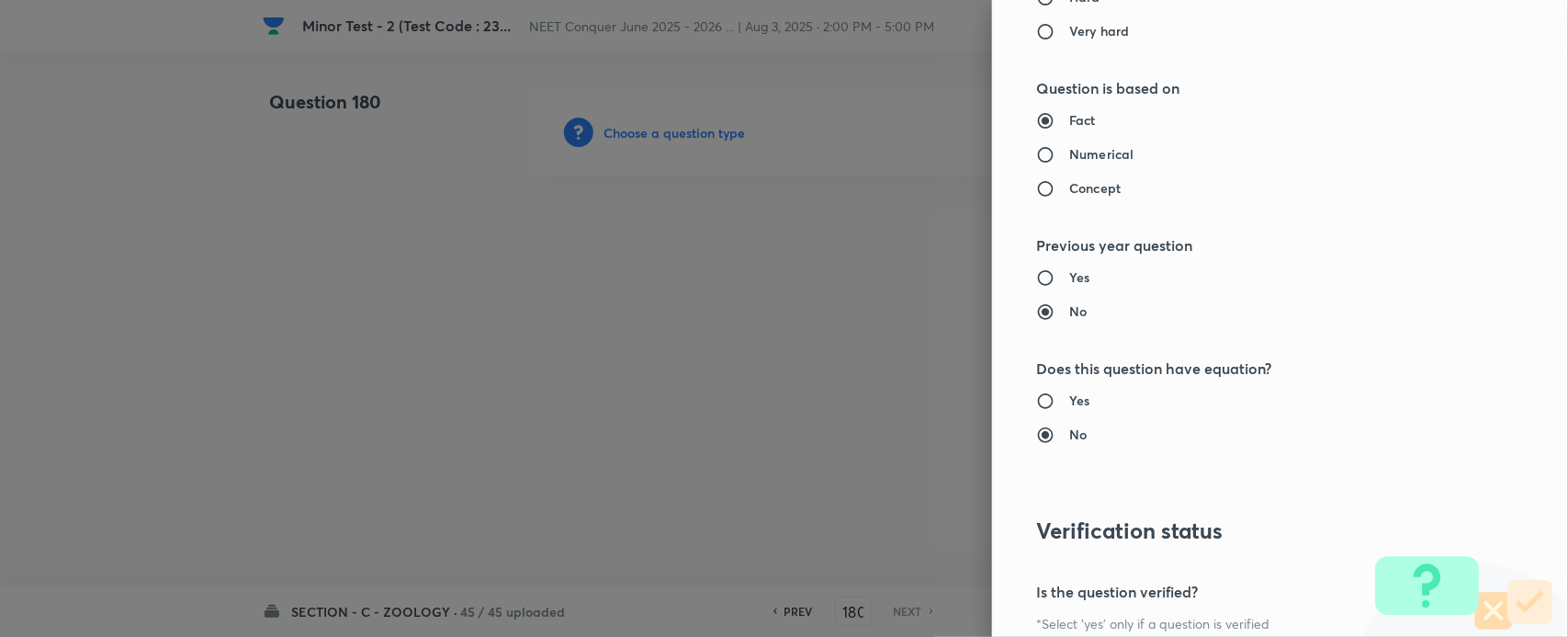 scroll, scrollTop: 1785, scrollLeft: 0, axis: vertical 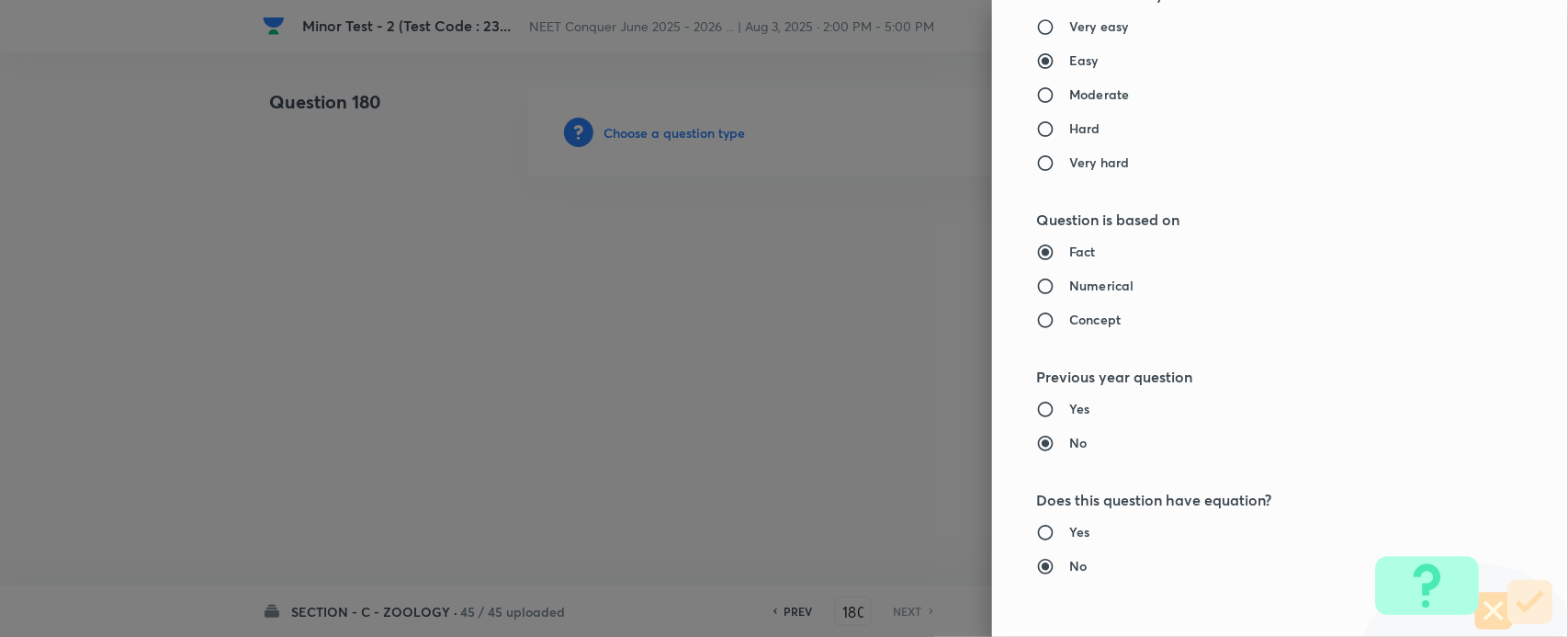 click on "Concept" at bounding box center [1095, 319] 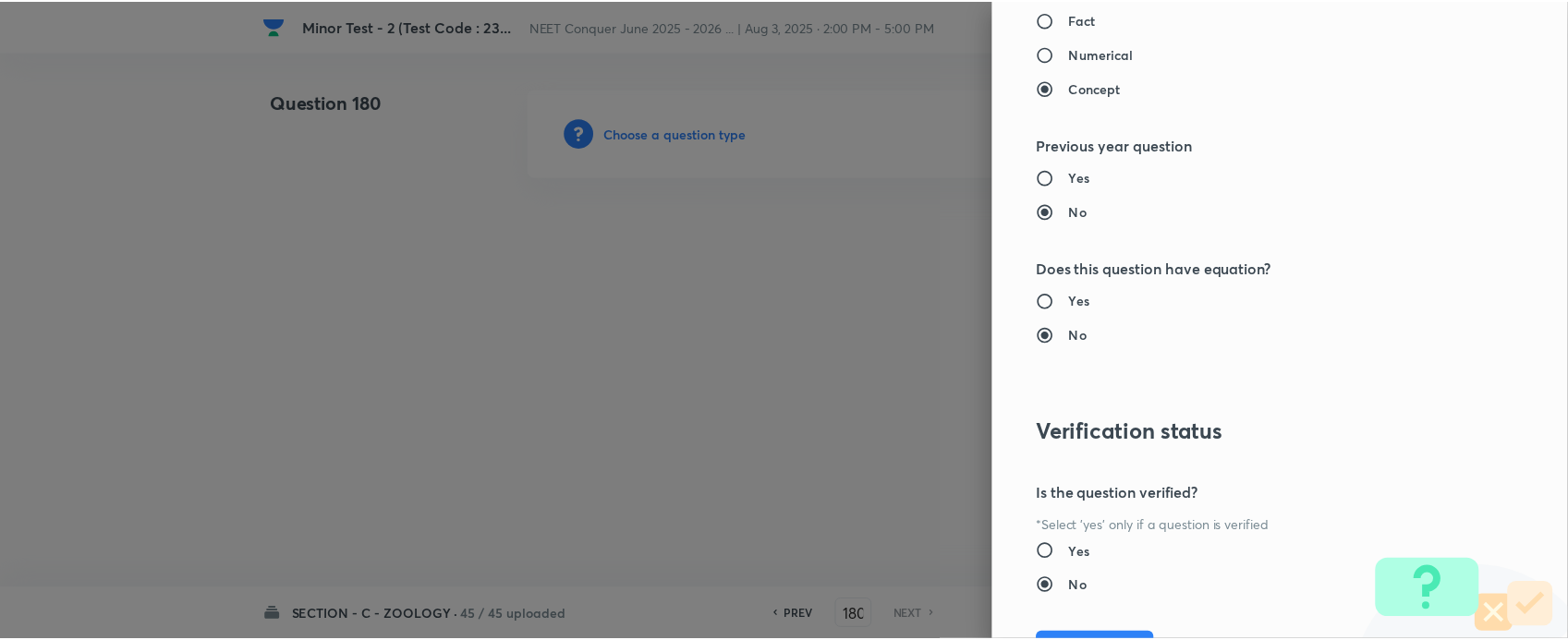 scroll, scrollTop: 2004, scrollLeft: 0, axis: vertical 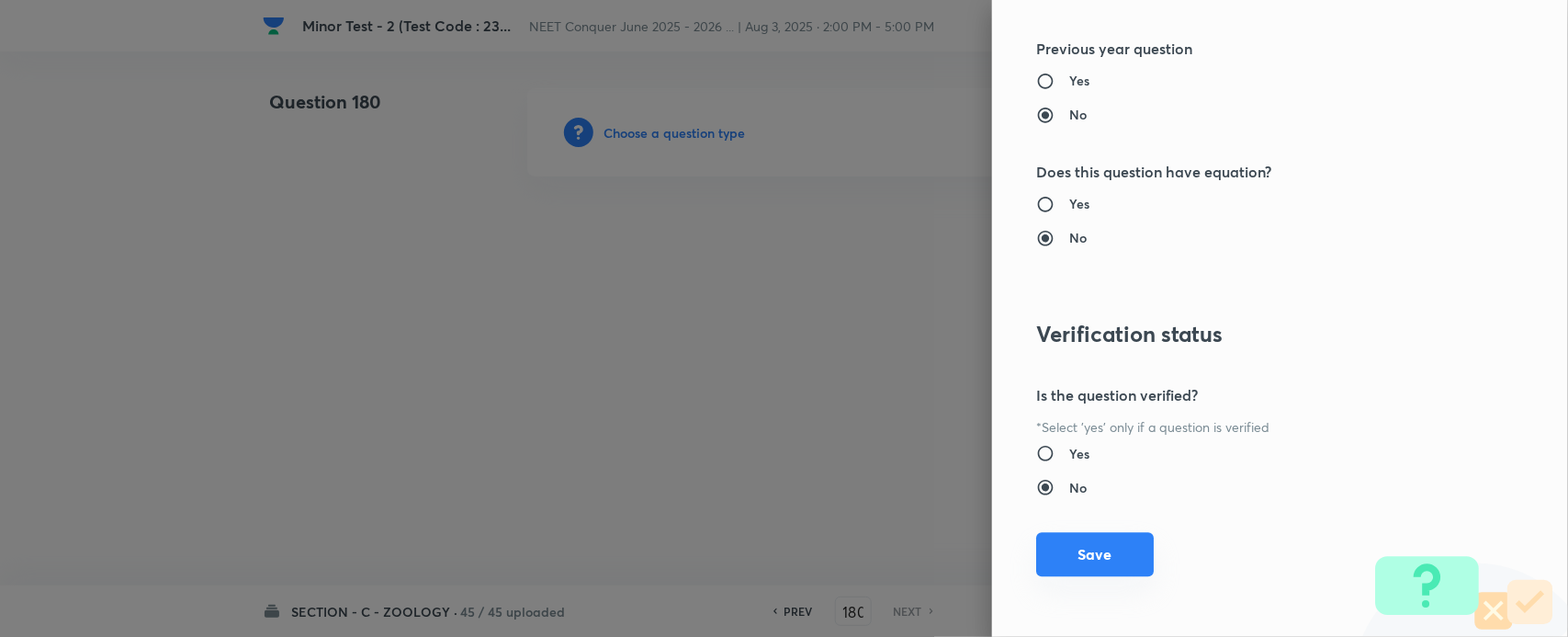 click on "Save" at bounding box center [1095, 554] 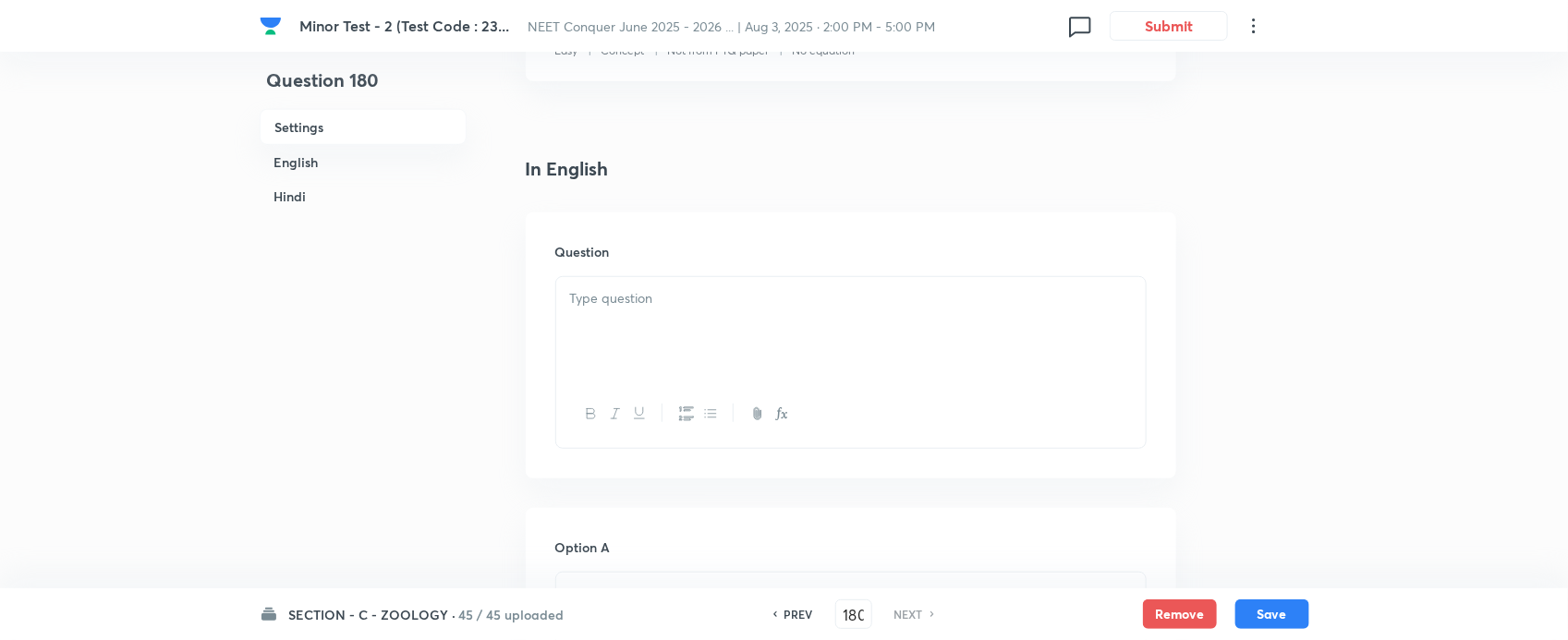 scroll, scrollTop: 420, scrollLeft: 0, axis: vertical 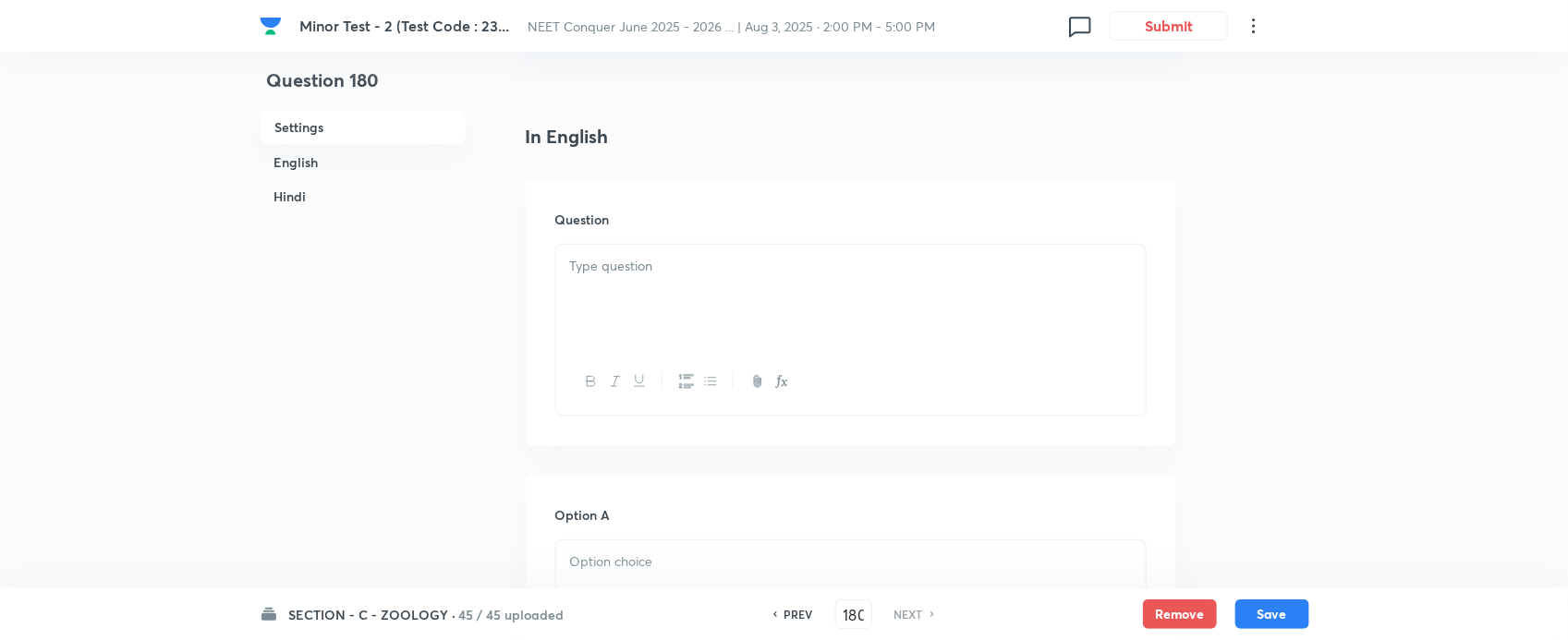 click on "Minor Test - 2 (Test Code : 23... NEET Conquer June 2025 - 2026 ... | Aug 3, 2025 · 2:00 PM - 5:00 PM 0 Submit Question 180 Settings English Hindi Settings Type Single choice correct 4 options + 4 marks - 1 mark Edit Concept Biology Structural Organisation in Animals Epithelium Tissue Epithelium Tissue Edit Additional details Easy Concept Not from PYQ paper No equation Edit In English Question Option A Mark as correct answer Option B Mark as correct answer Option C Mark as correct answer Option D Mark as correct answer Solution In Hindi Question Option A Mark as correct answer Option B Mark as correct answer Option C Mark as correct answer Option D Mark as correct answer Solution SECTION - C - ZOOLOGY ·
45 / 45 uploaded
PREV 180 ​ NEXT Remove Save No internet connection" at bounding box center (784, 1765) 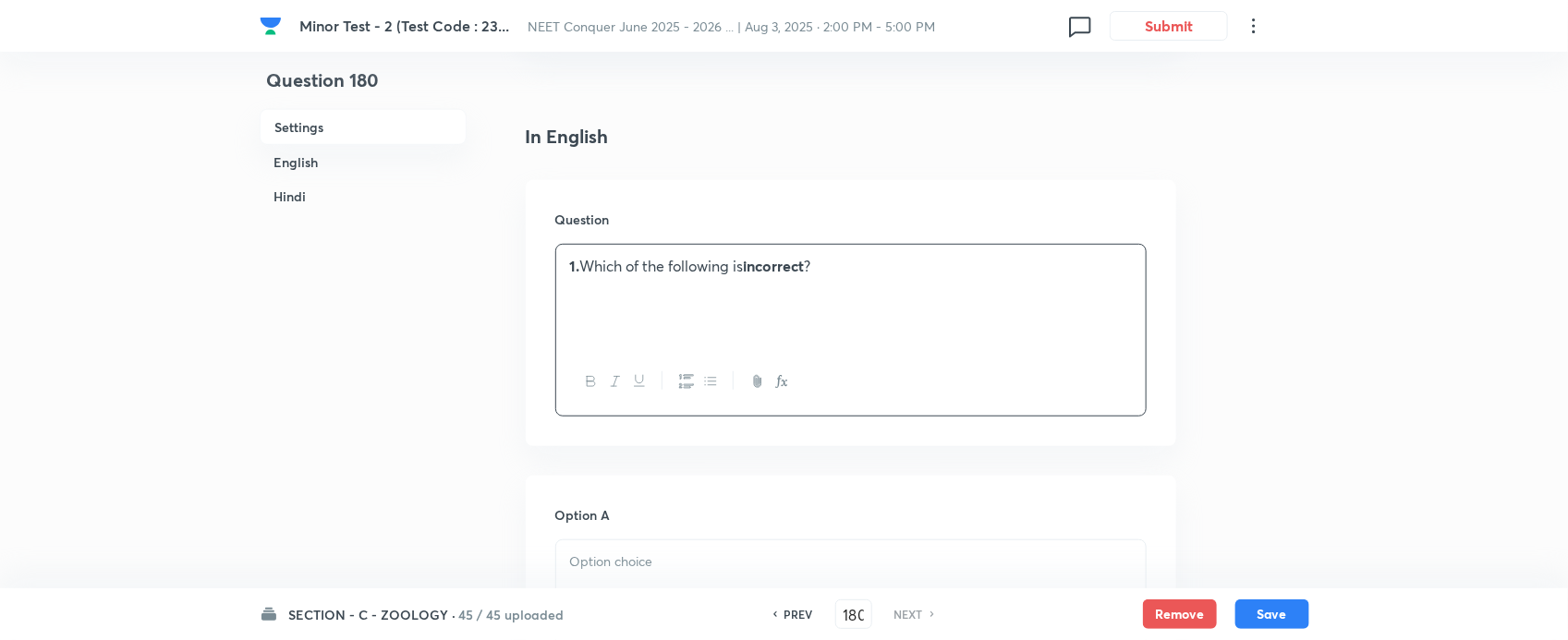 click on "1. Which of the following is  incorrect ?" at bounding box center [851, 266] 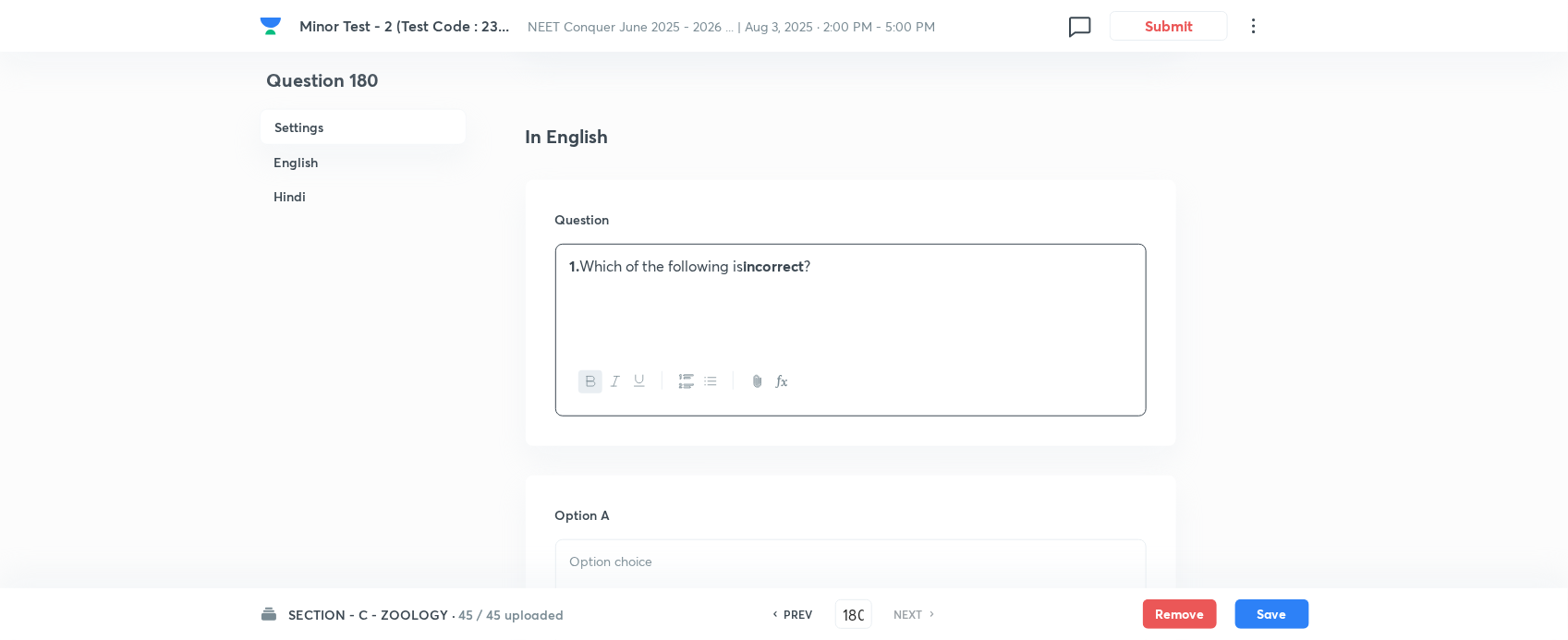type 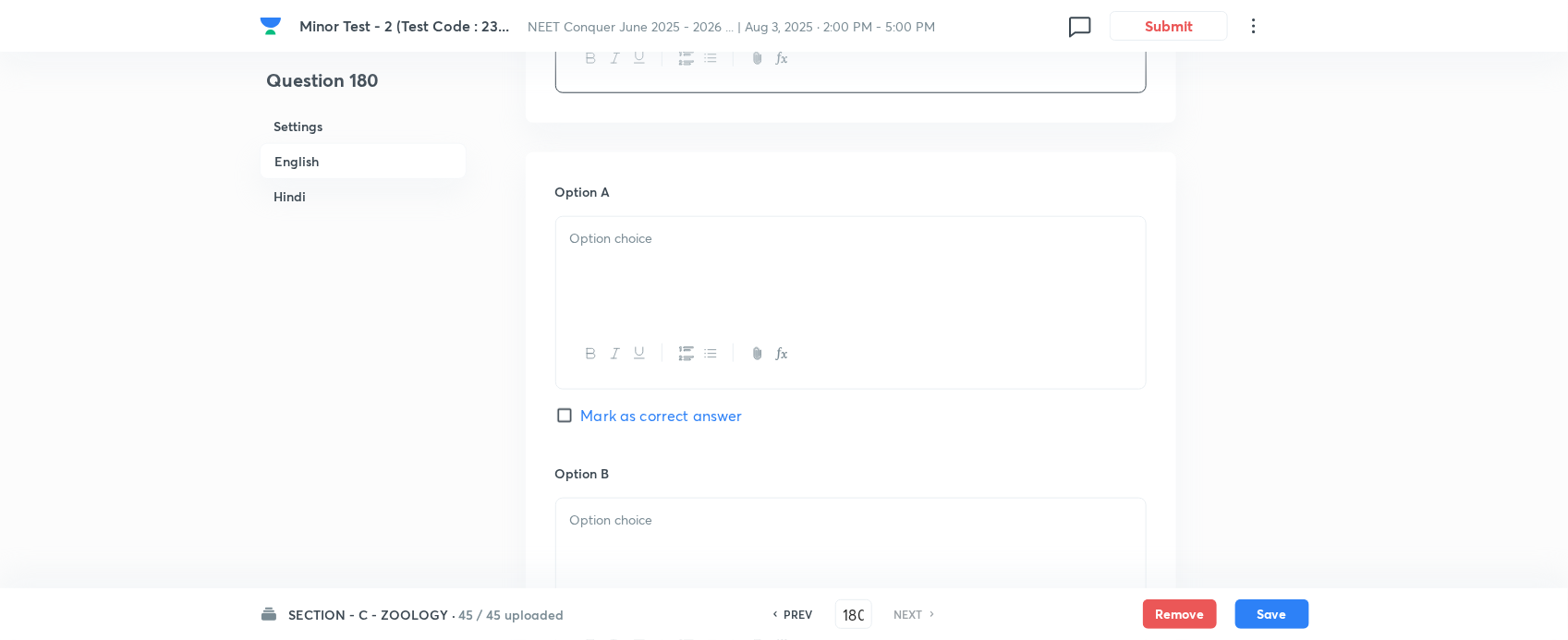 scroll, scrollTop: 846, scrollLeft: 0, axis: vertical 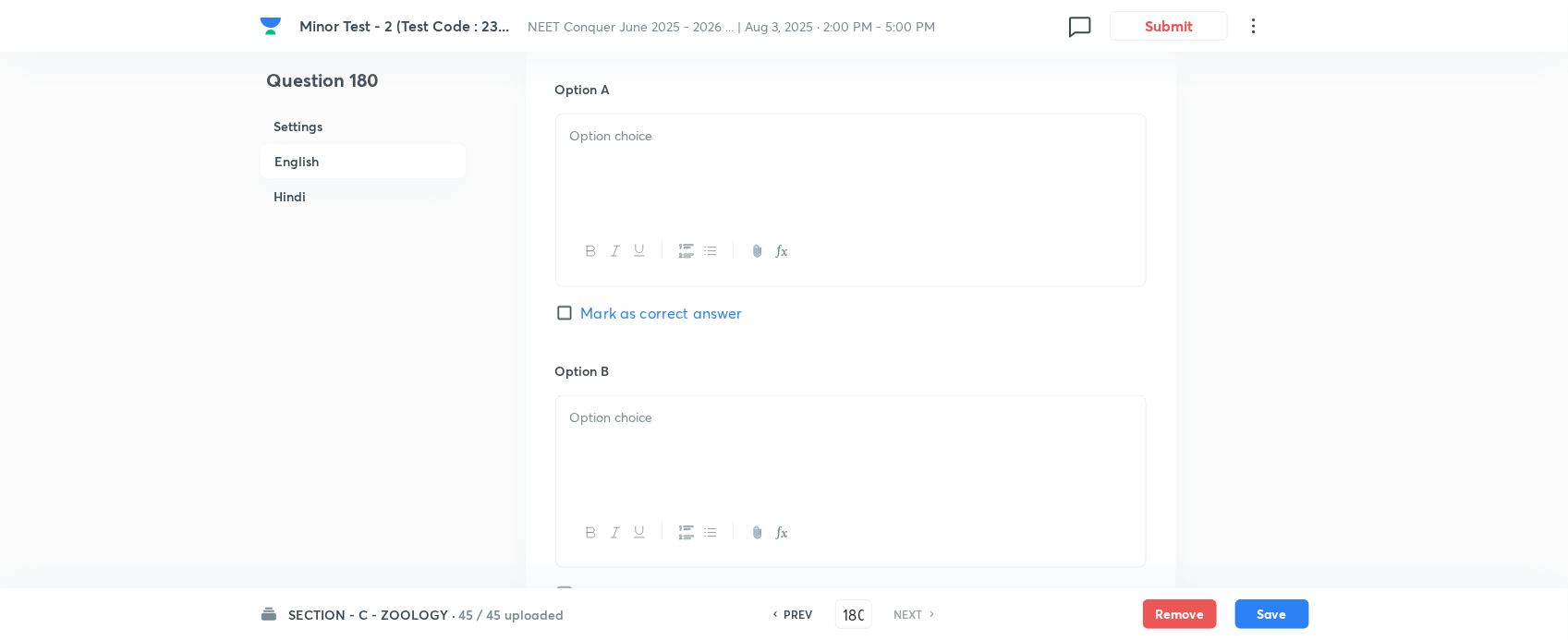 click at bounding box center (851, 166) 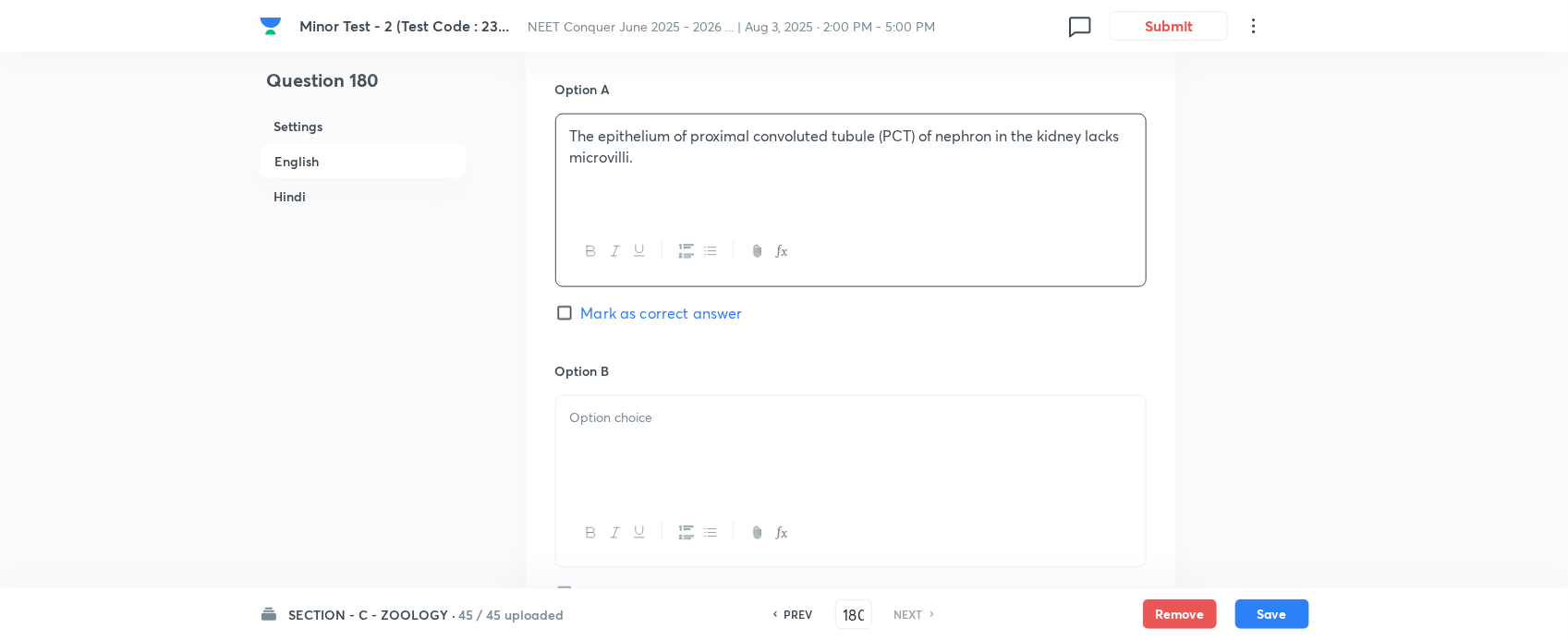 click at bounding box center [851, 448] 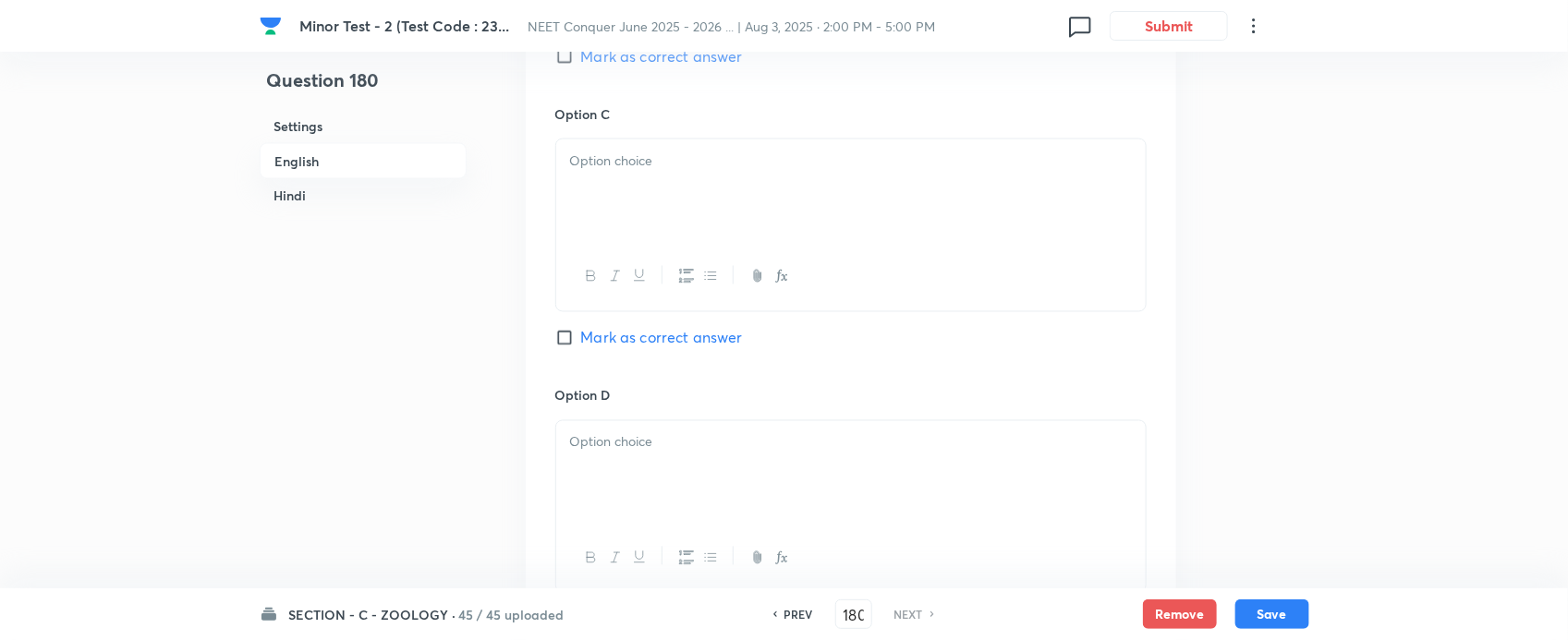 scroll, scrollTop: 1392, scrollLeft: 0, axis: vertical 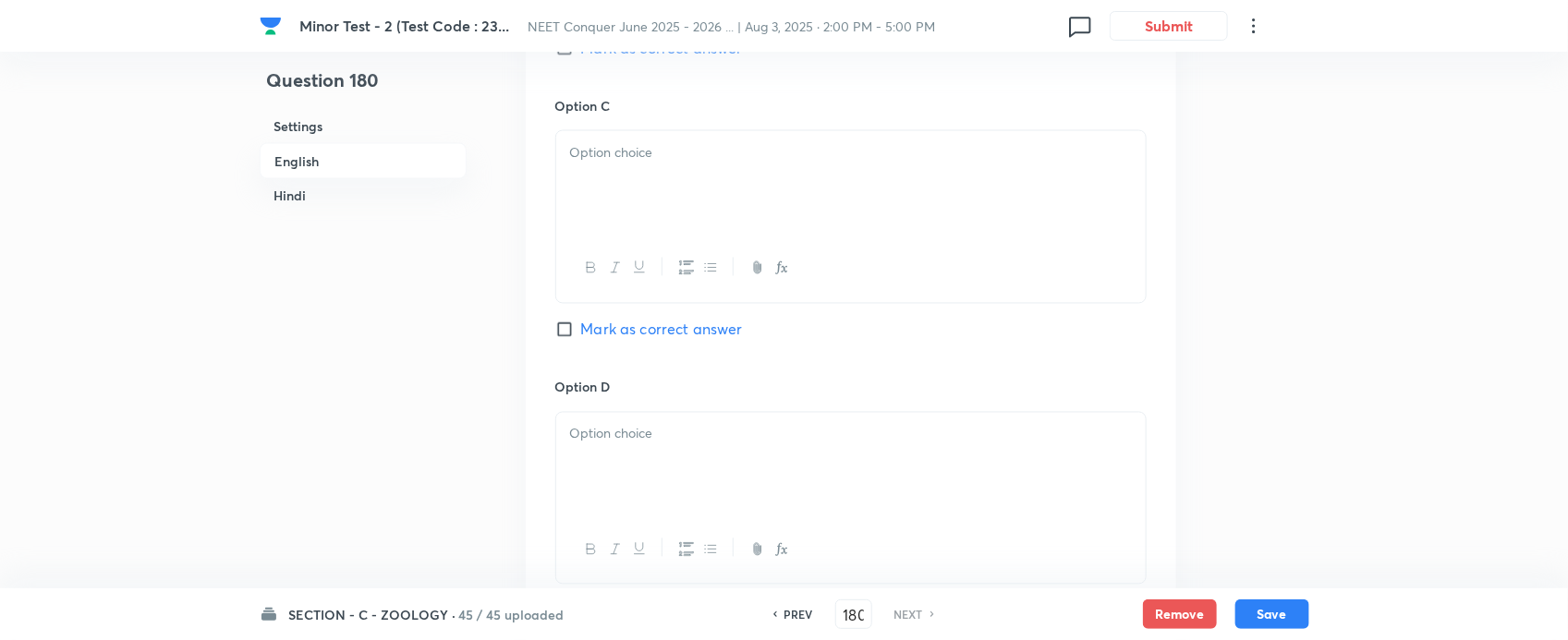 click at bounding box center [851, 183] 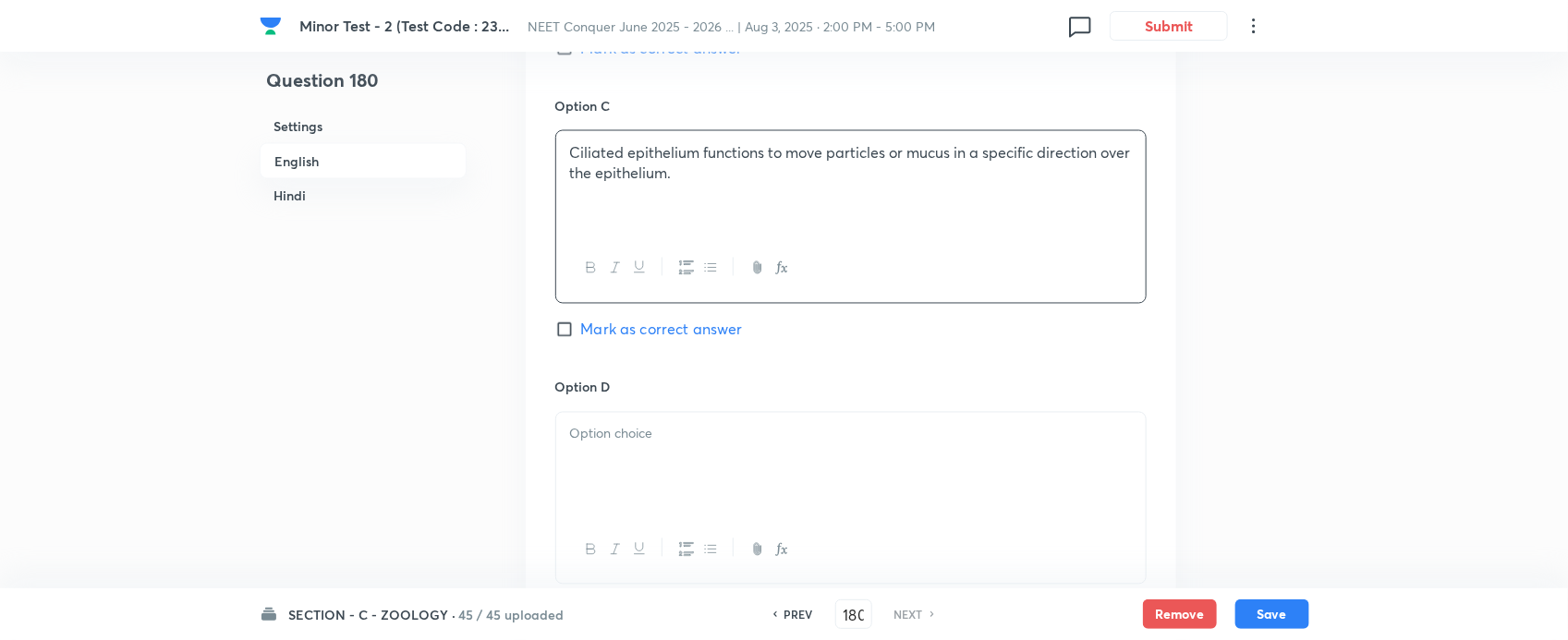click at bounding box center (851, 465) 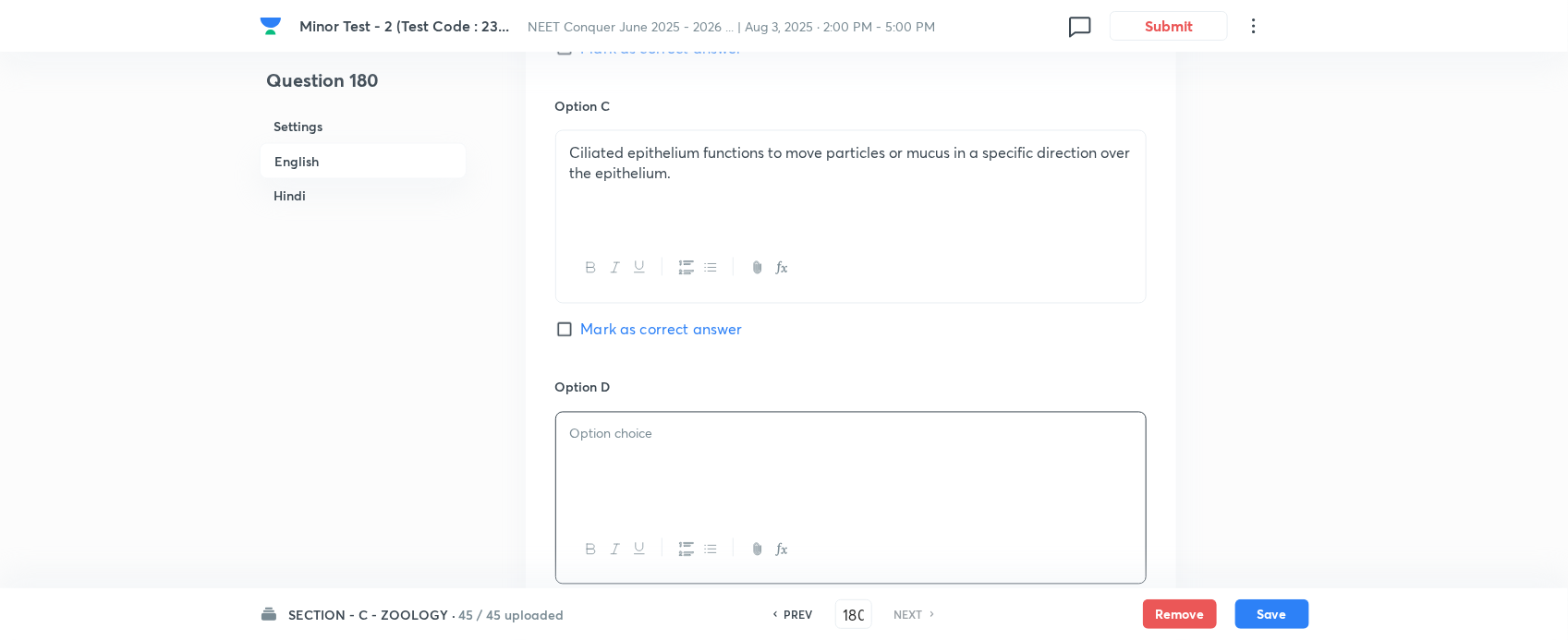 click at bounding box center (851, 465) 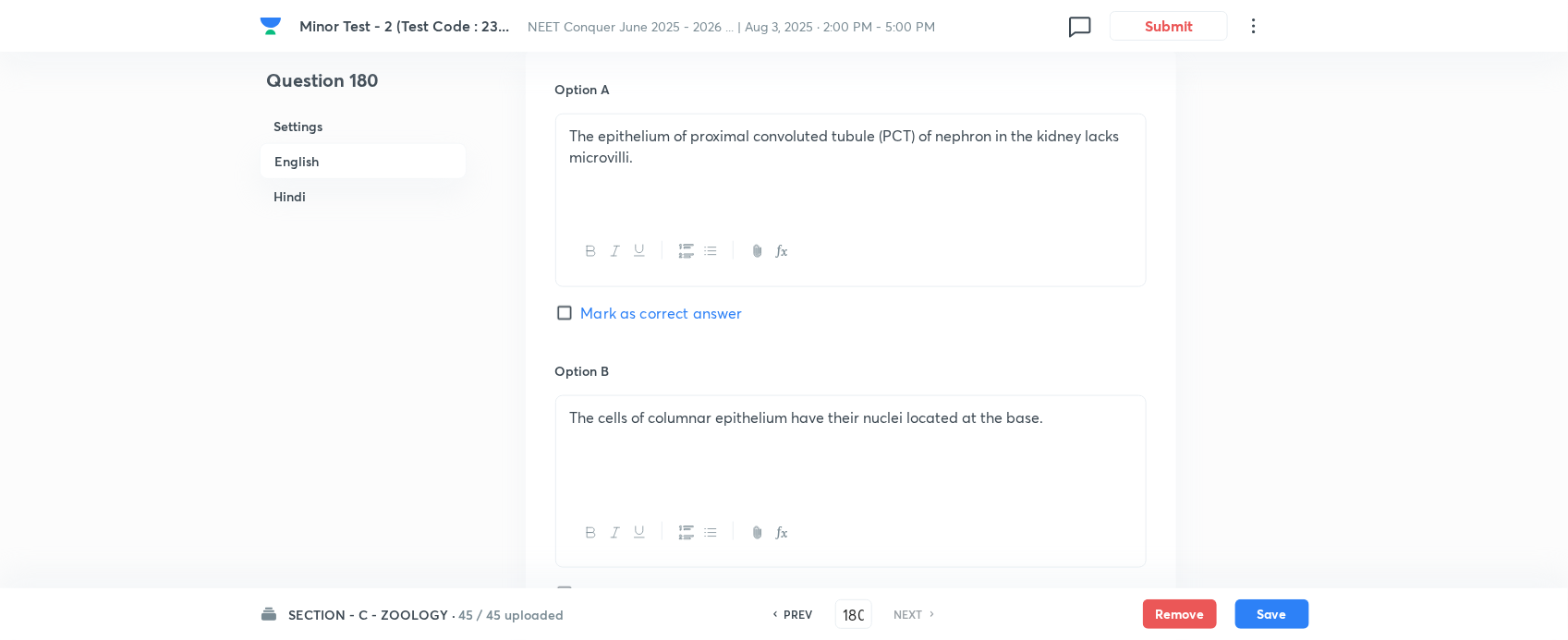 scroll, scrollTop: 799, scrollLeft: 0, axis: vertical 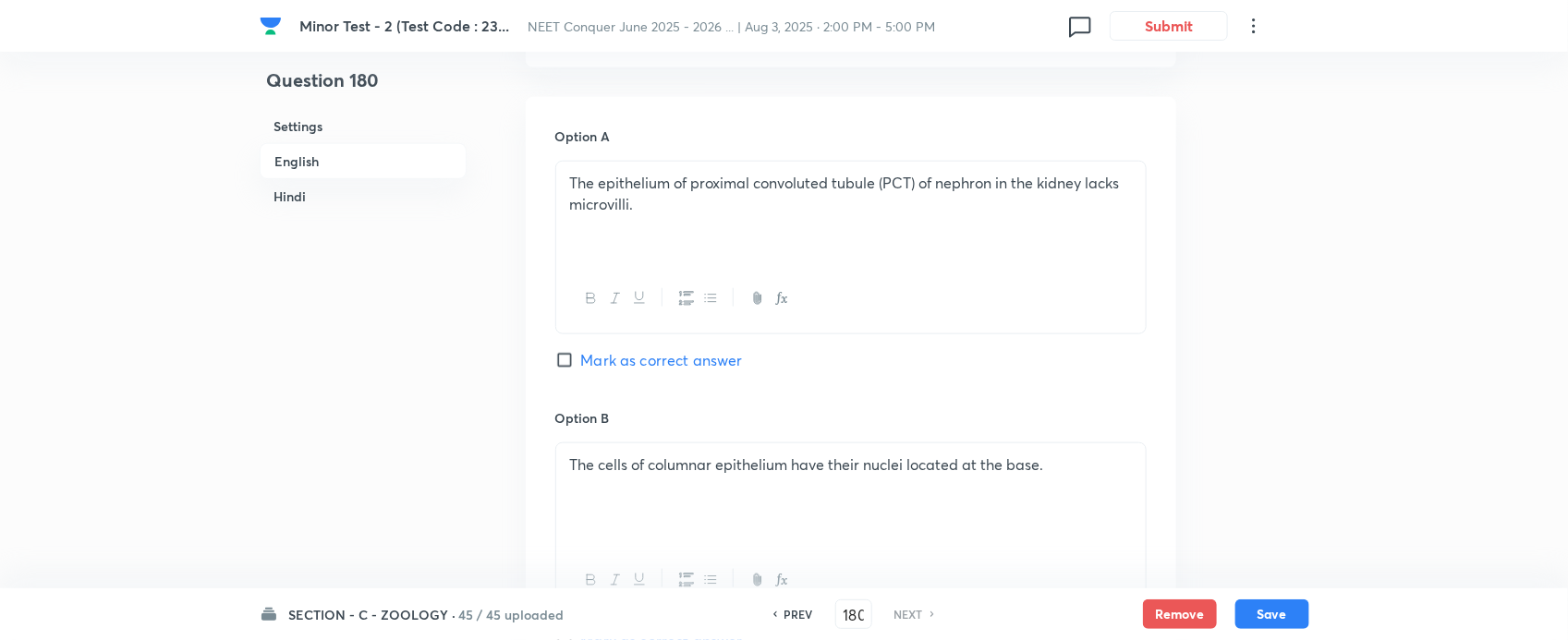 click on "Mark as correct answer" at bounding box center (662, 360) 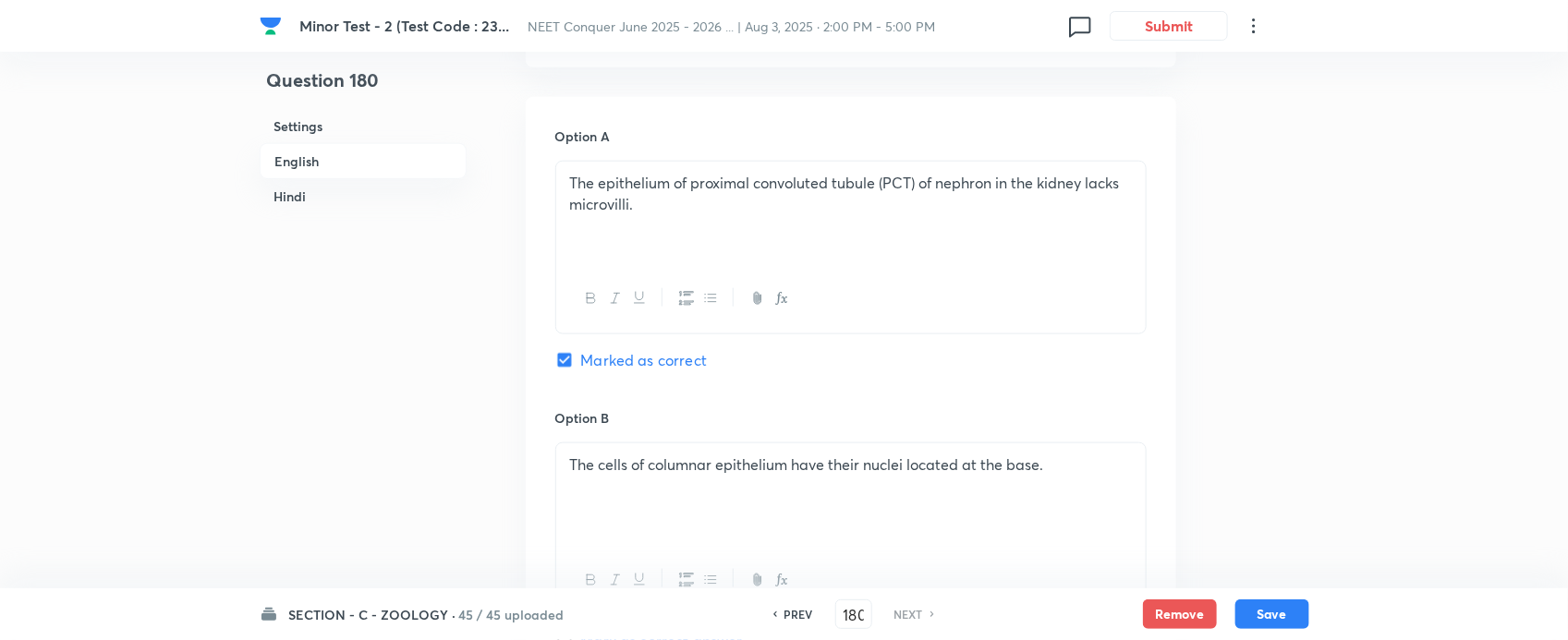 checkbox on "true" 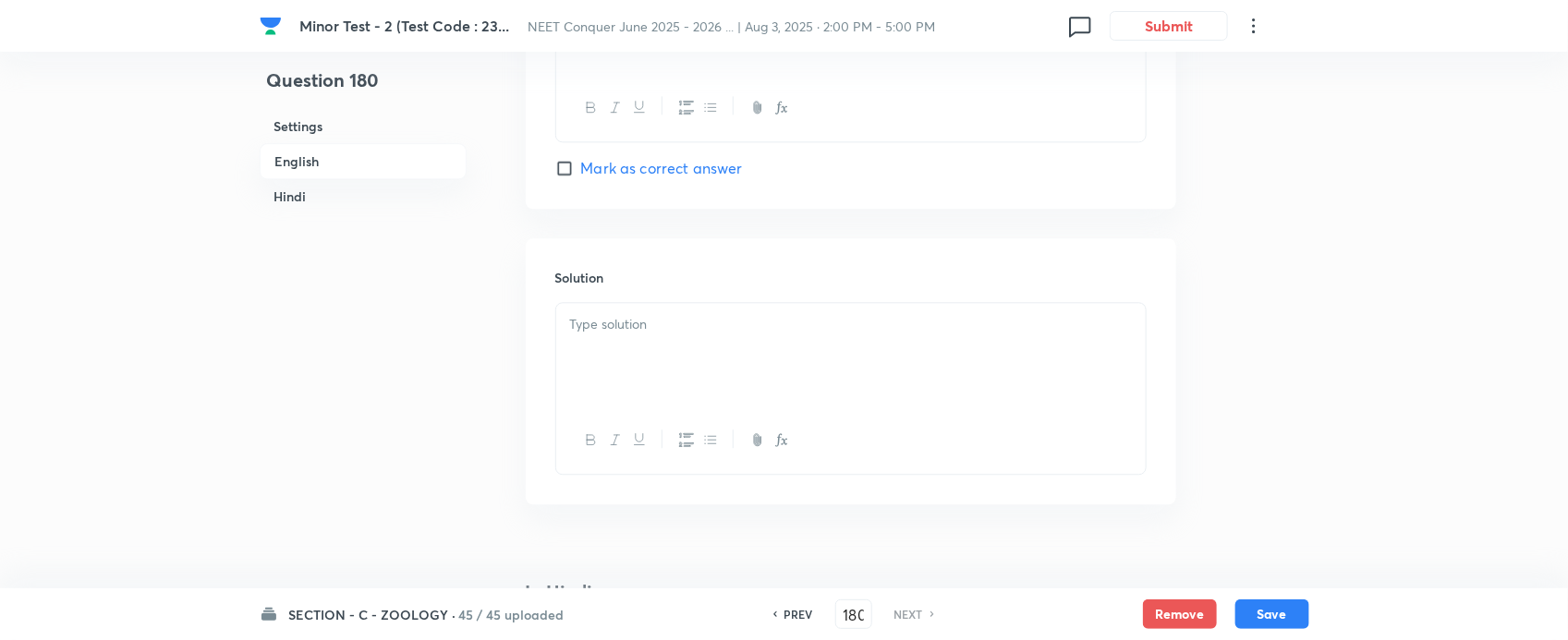 scroll, scrollTop: 1905, scrollLeft: 0, axis: vertical 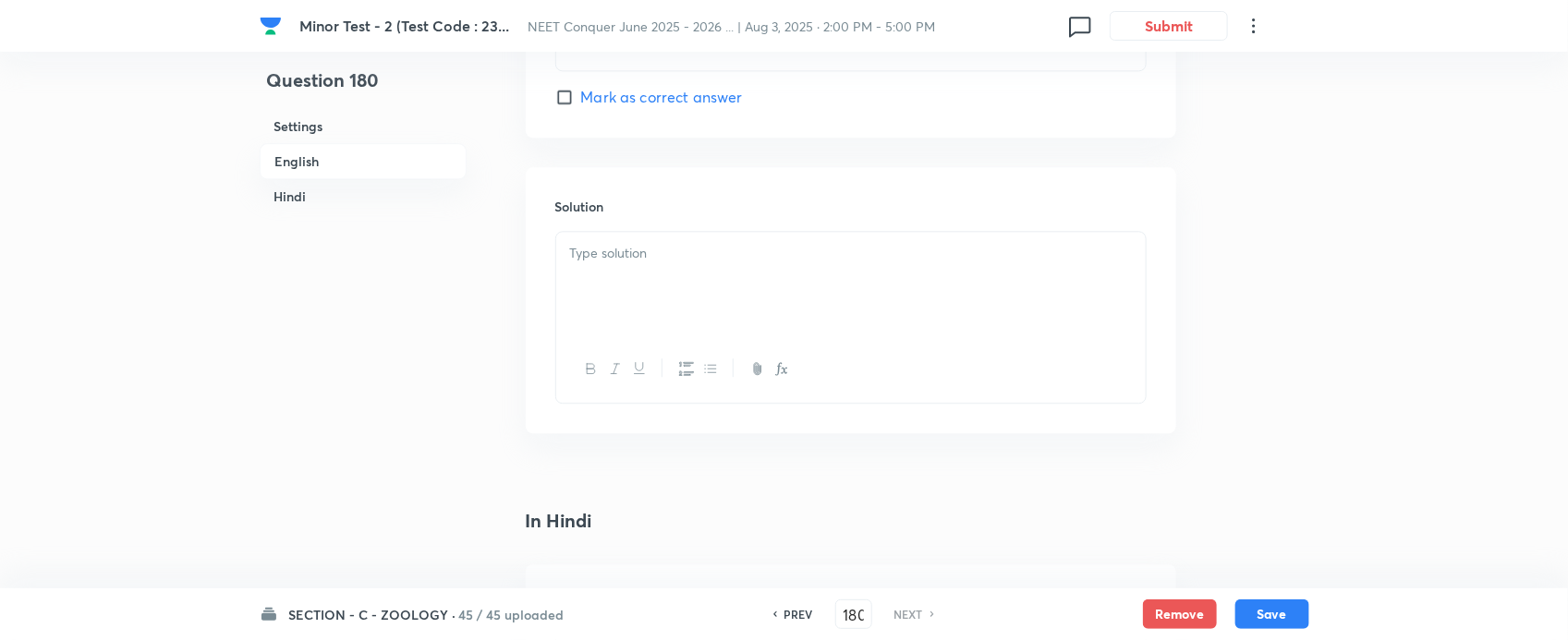 click at bounding box center (851, 284) 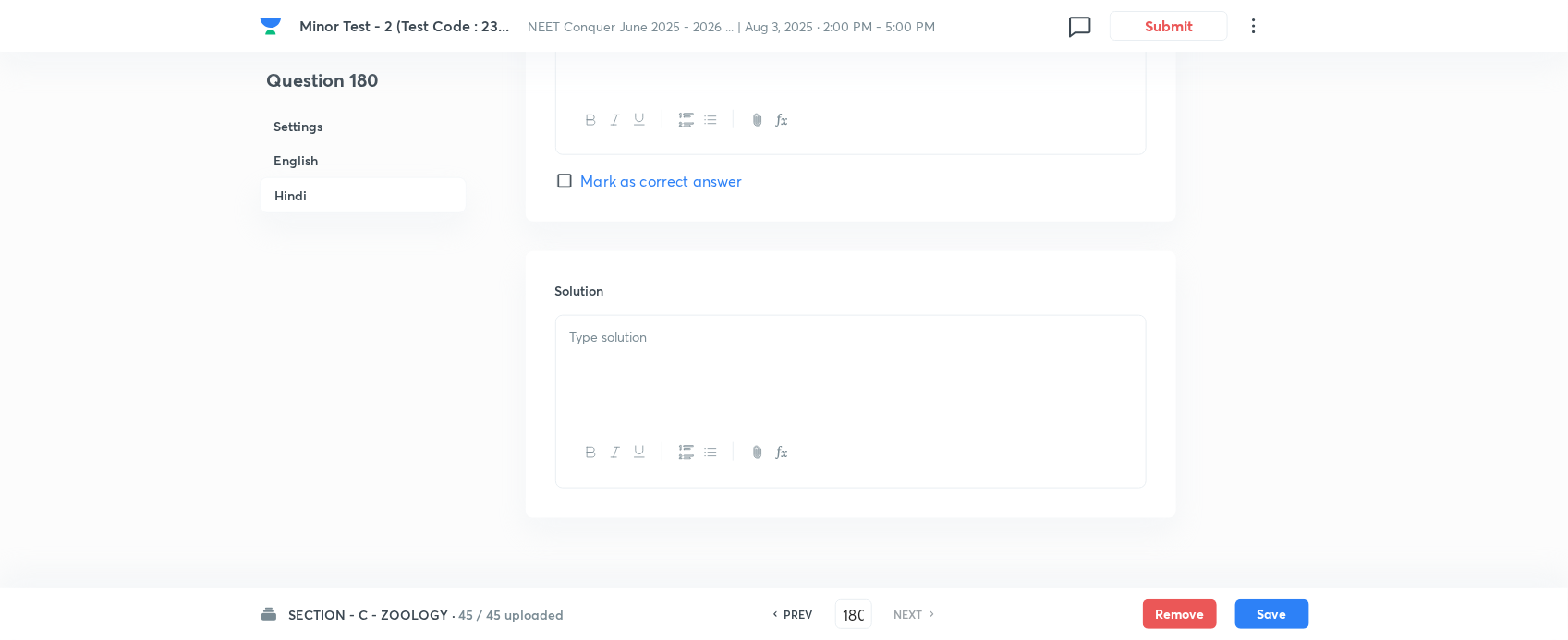 scroll, scrollTop: 3960, scrollLeft: 0, axis: vertical 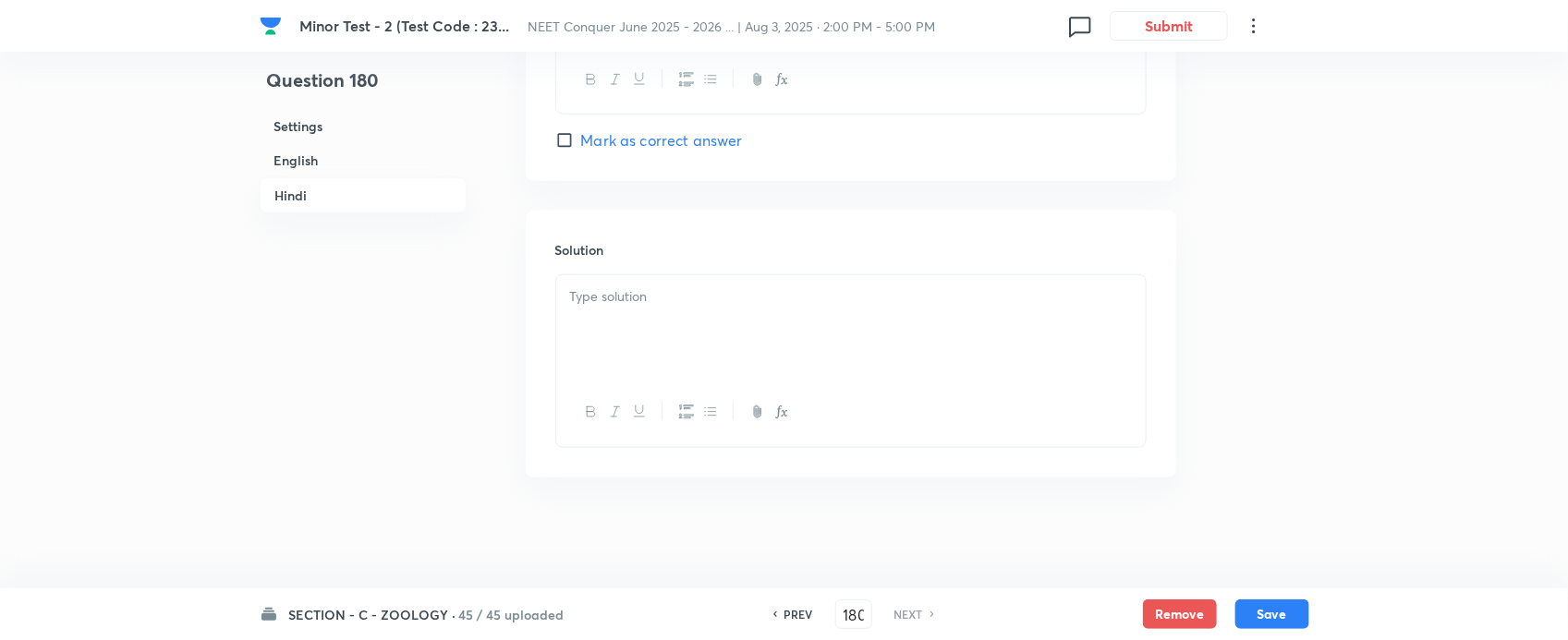 click at bounding box center [851, 327] 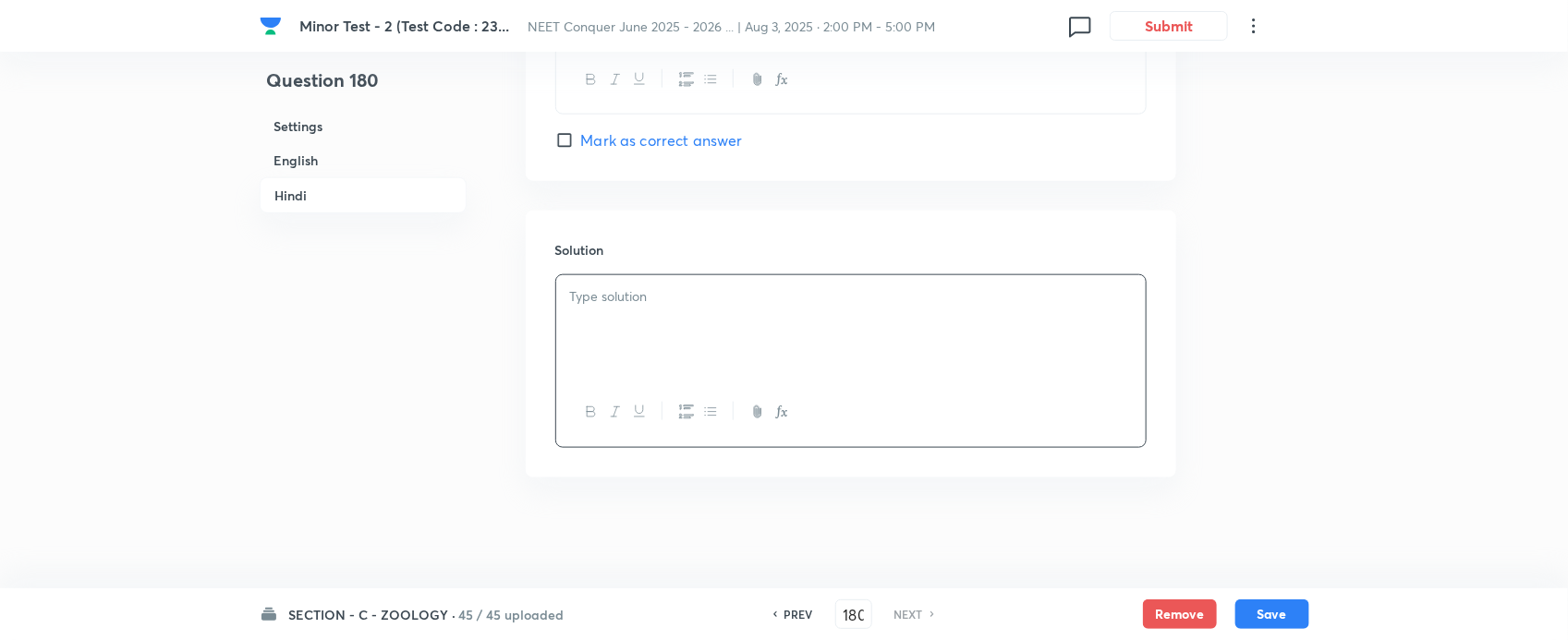 click at bounding box center [851, 327] 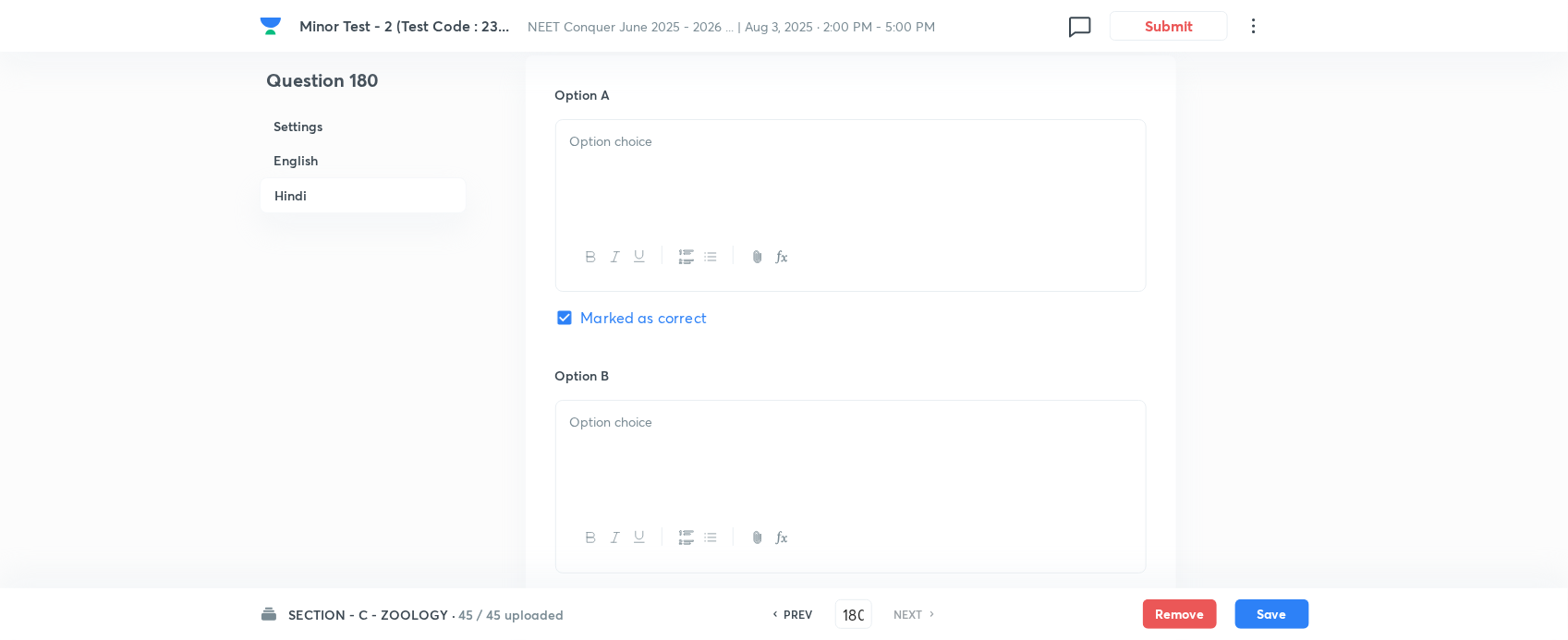 scroll, scrollTop: 2775, scrollLeft: 0, axis: vertical 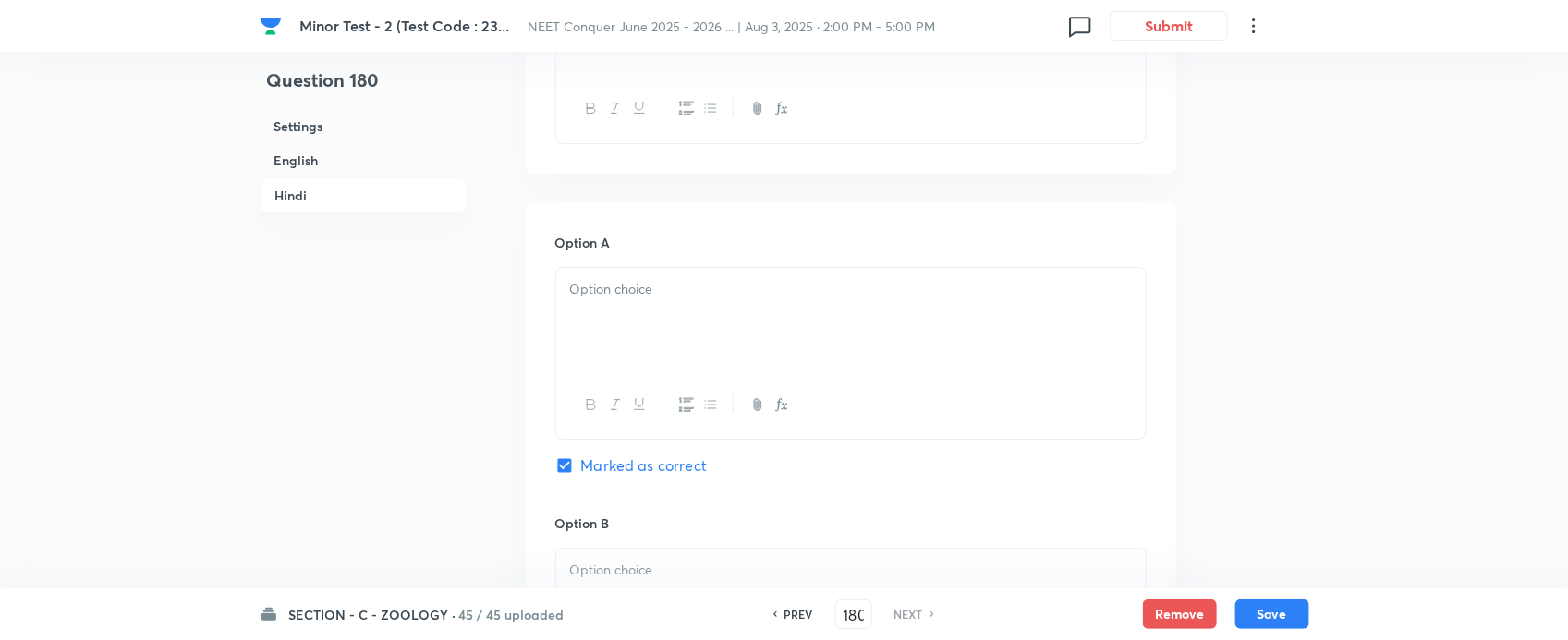 click at bounding box center [851, 320] 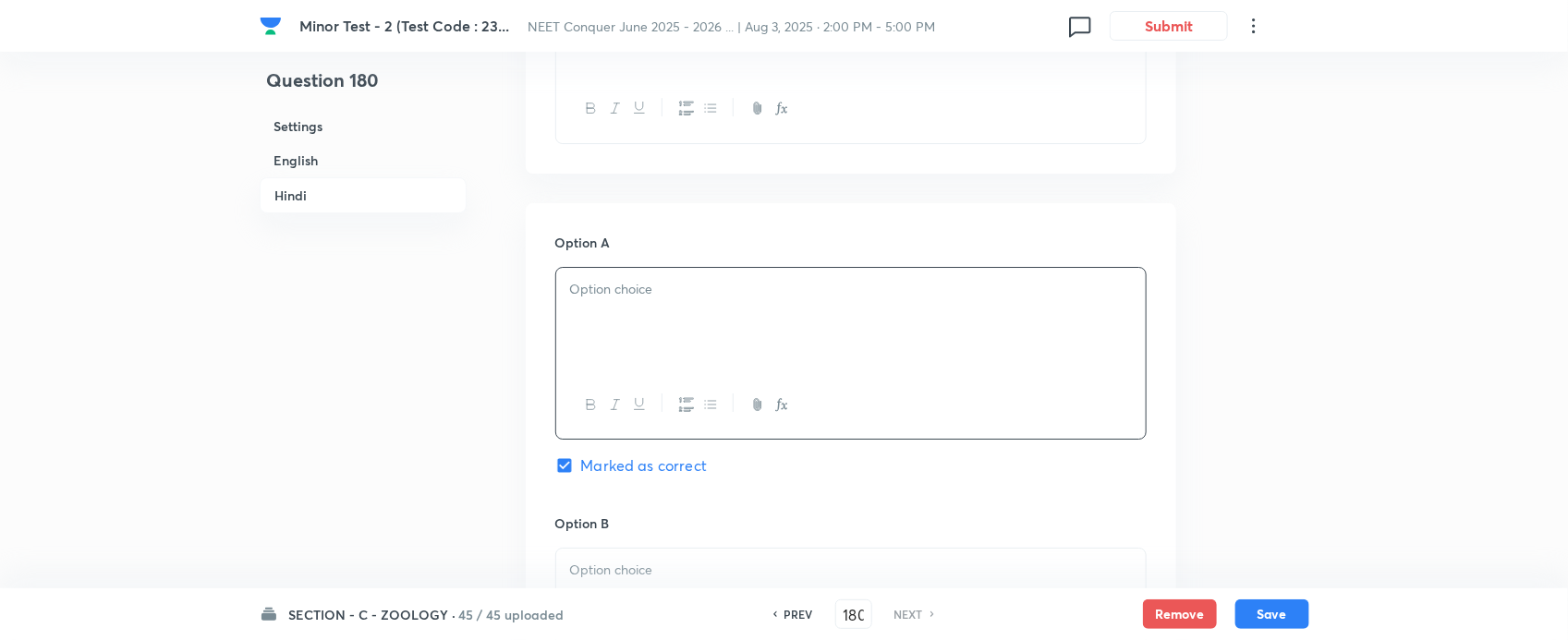 type 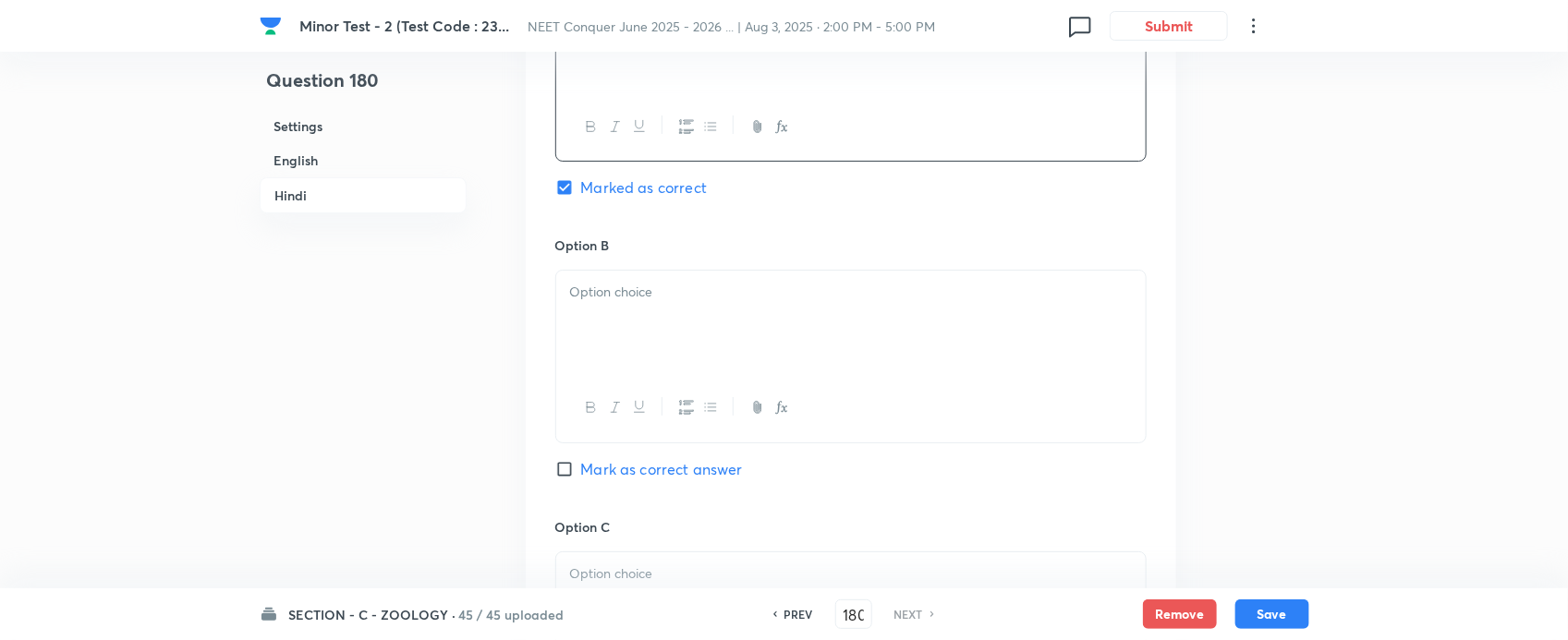 scroll, scrollTop: 3078, scrollLeft: 0, axis: vertical 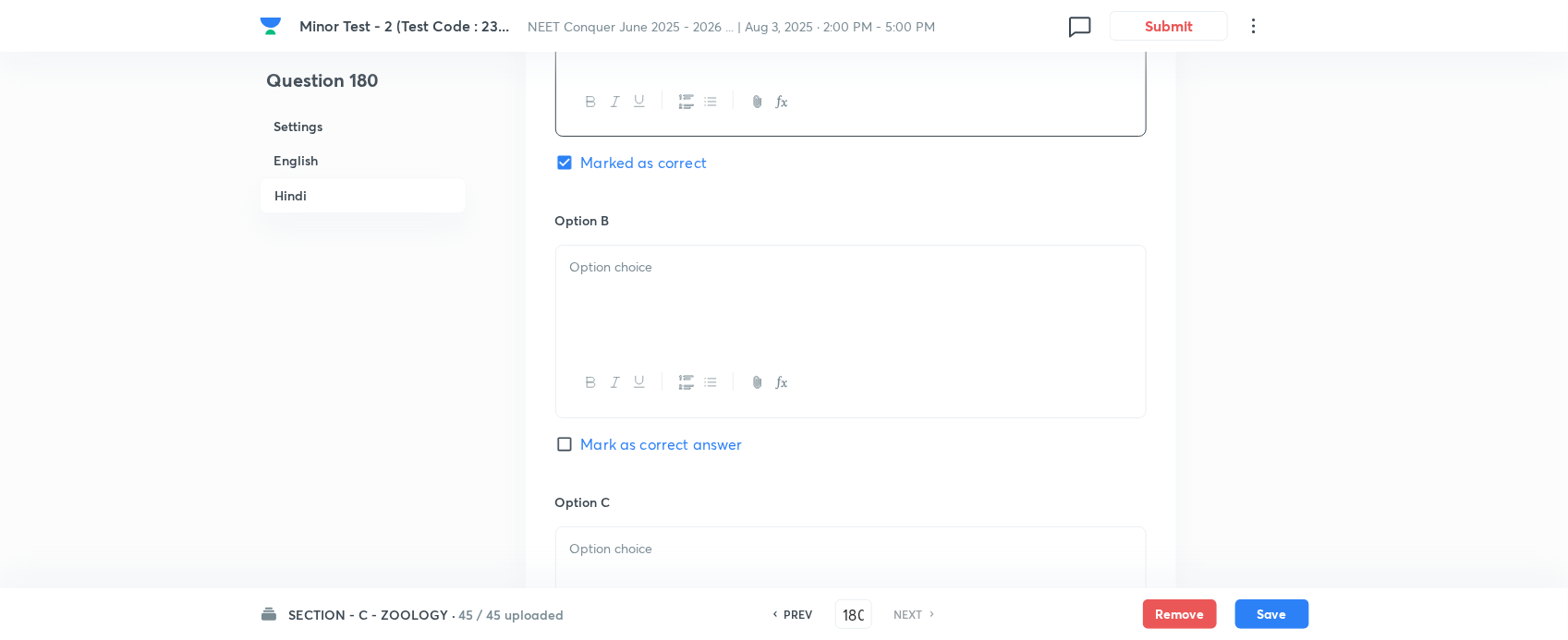 click at bounding box center [851, 297] 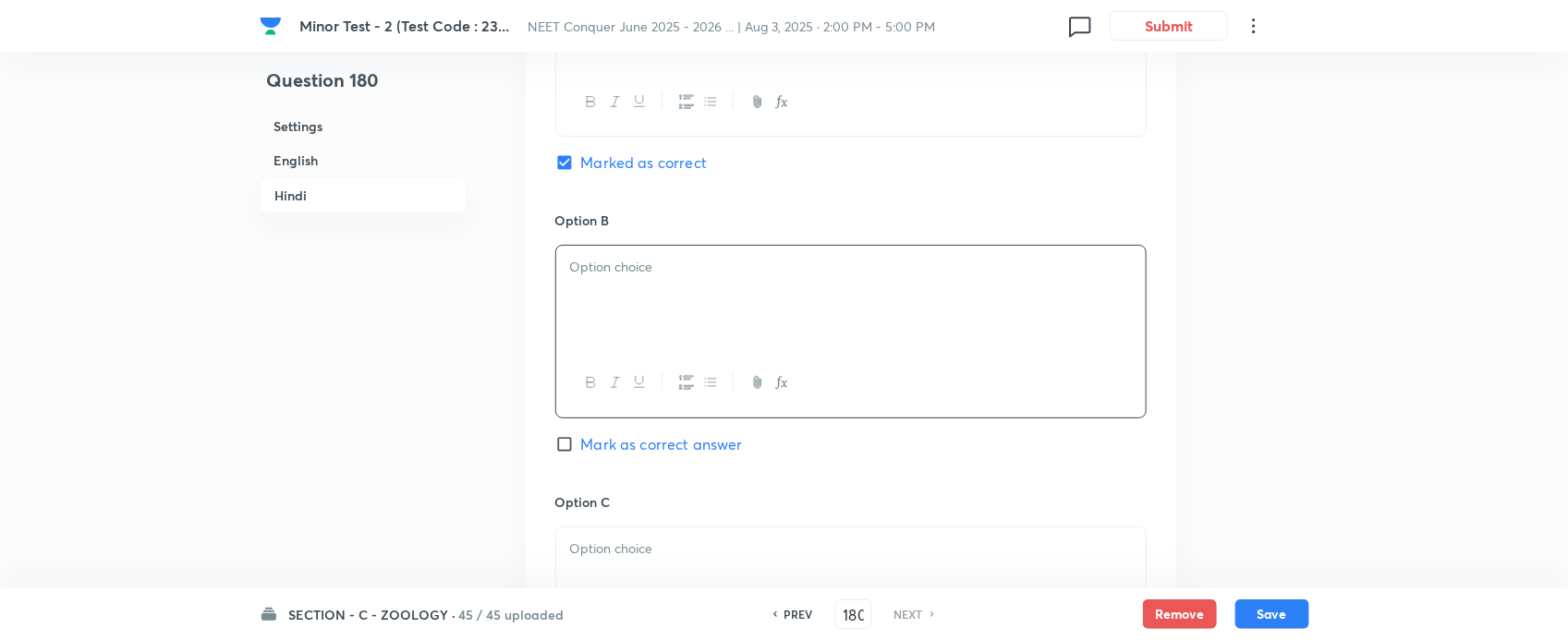 type 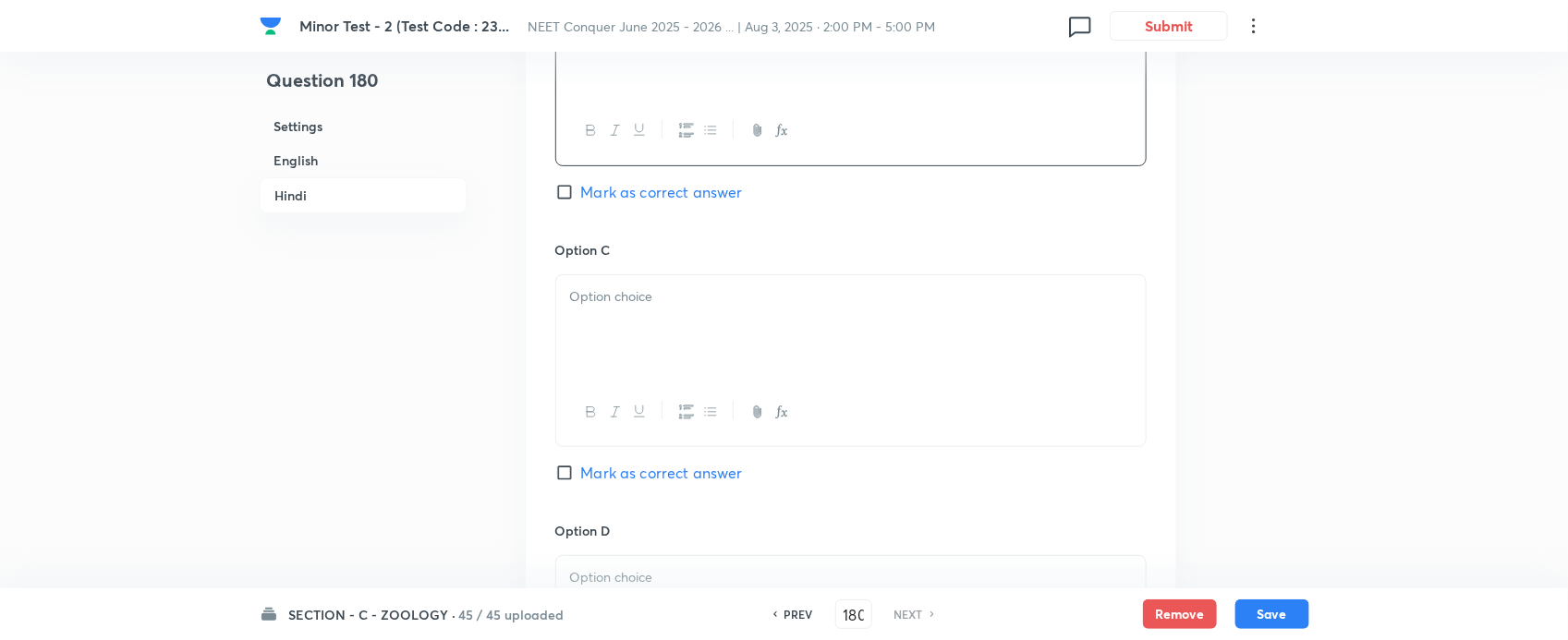 scroll, scrollTop: 3339, scrollLeft: 0, axis: vertical 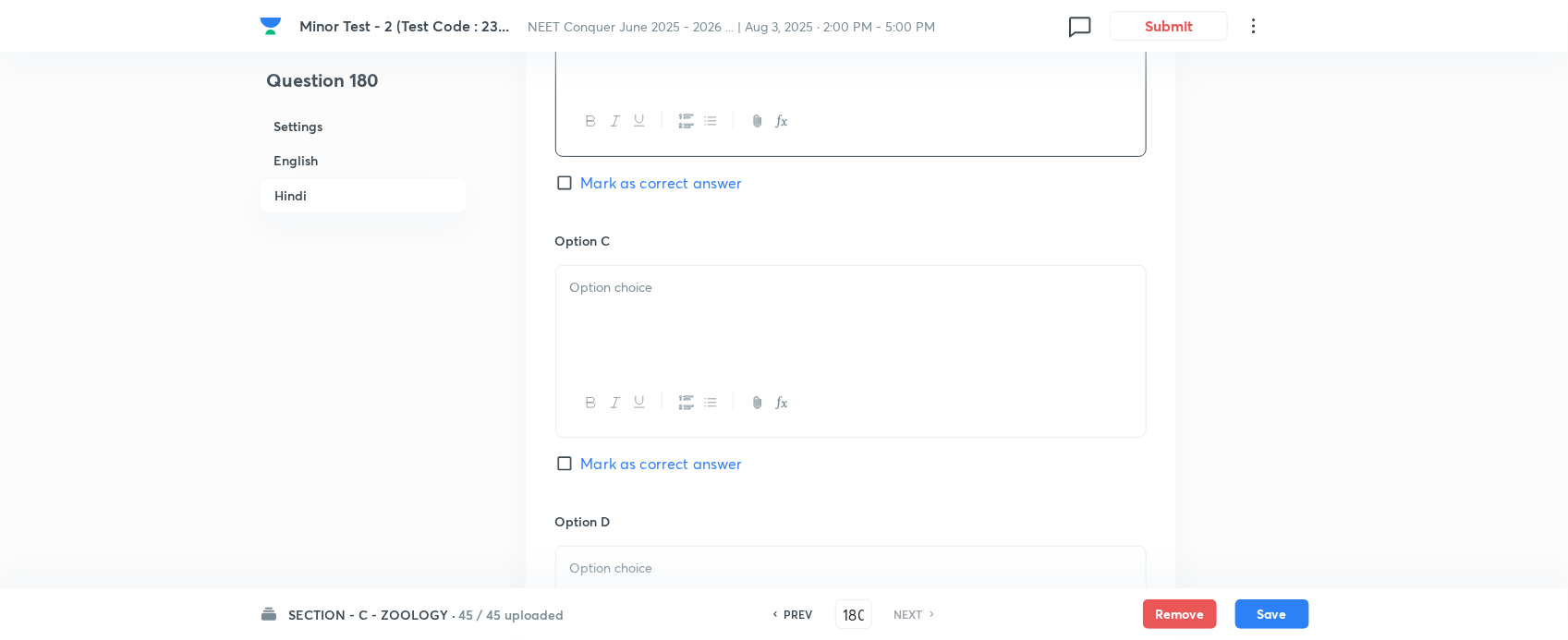 click at bounding box center (851, 318) 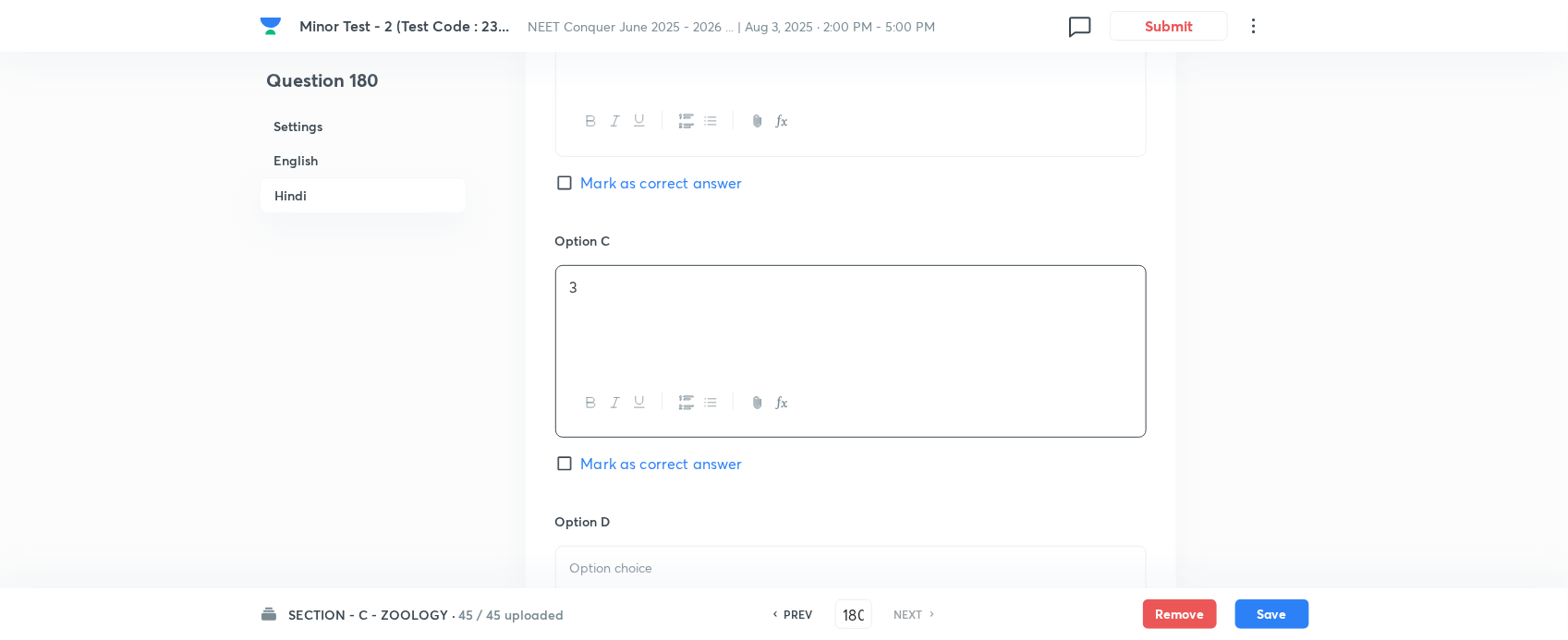 type 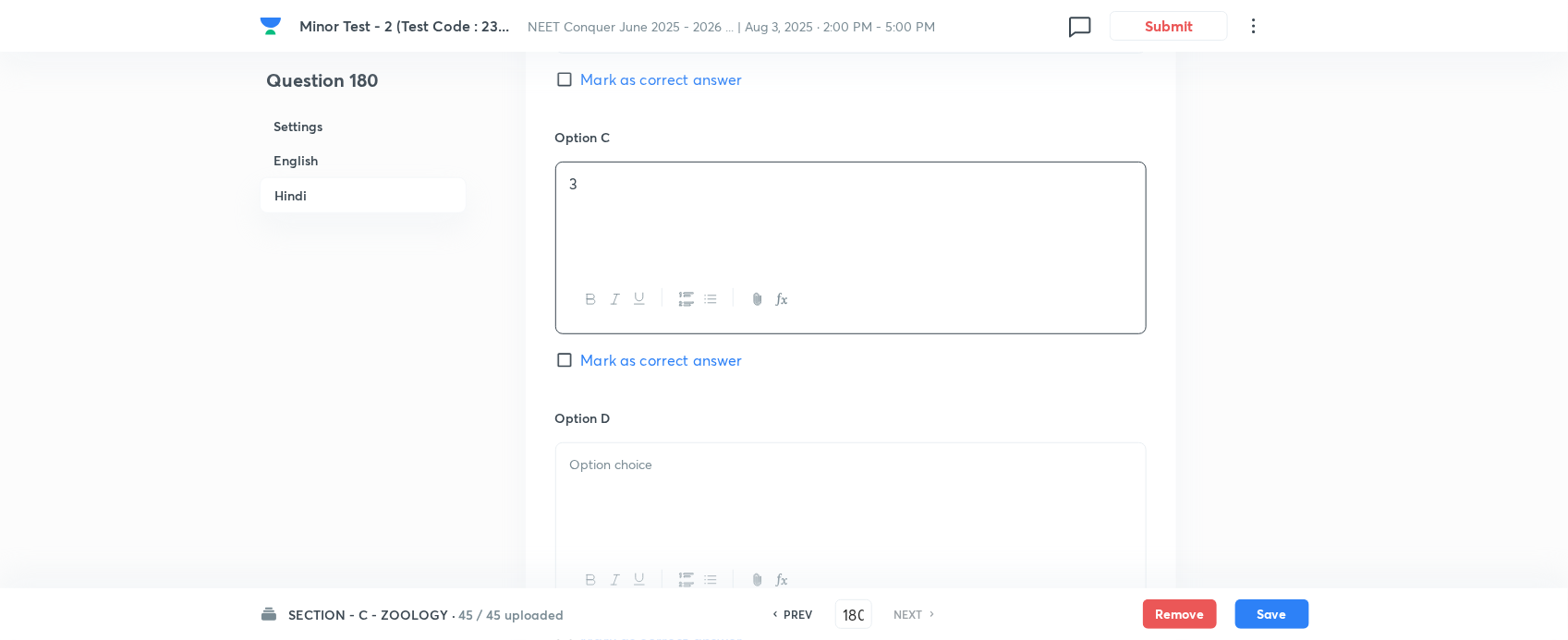 scroll, scrollTop: 3521, scrollLeft: 0, axis: vertical 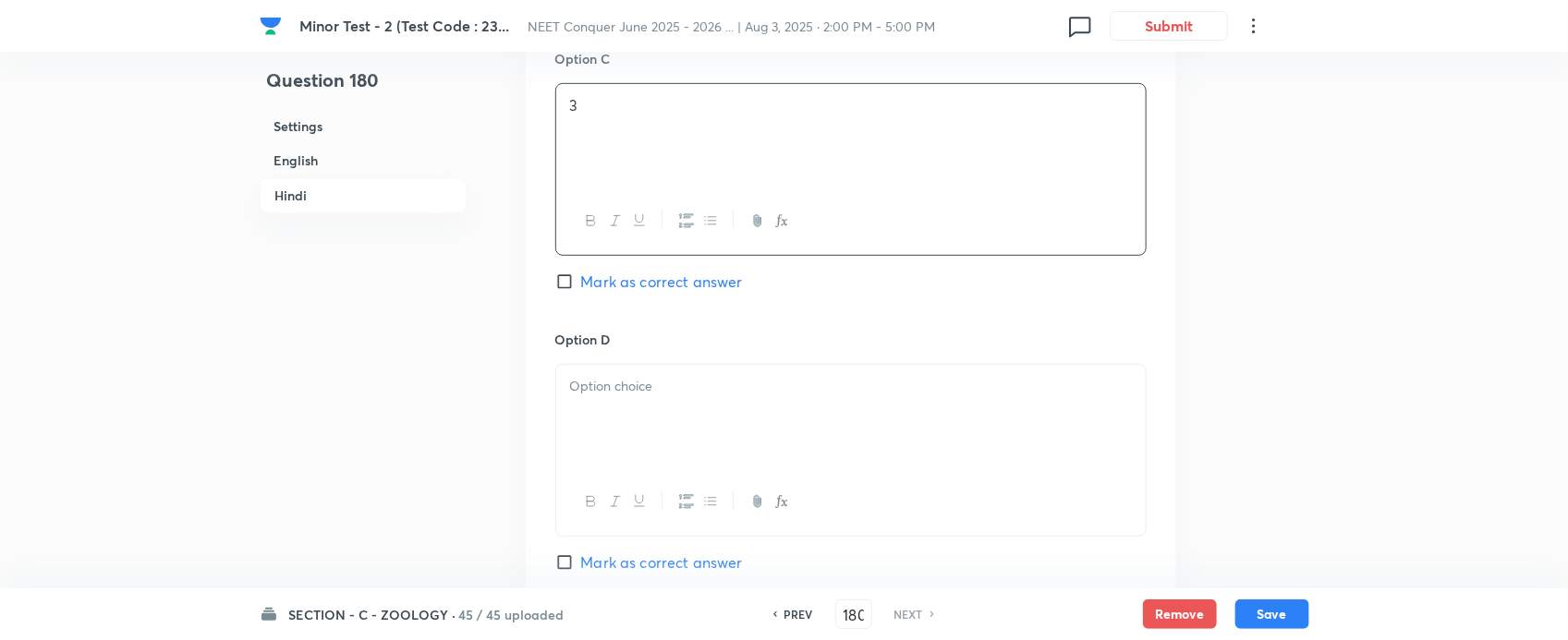 click at bounding box center [851, 417] 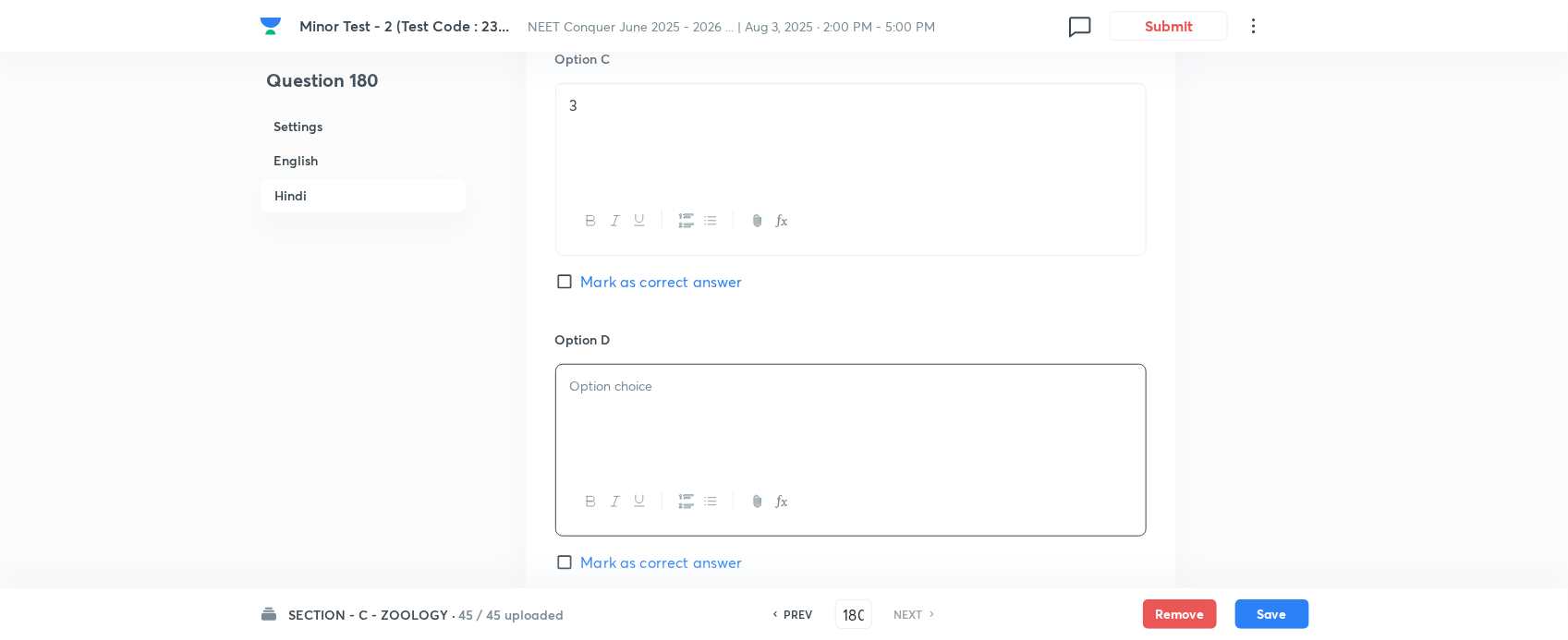 type 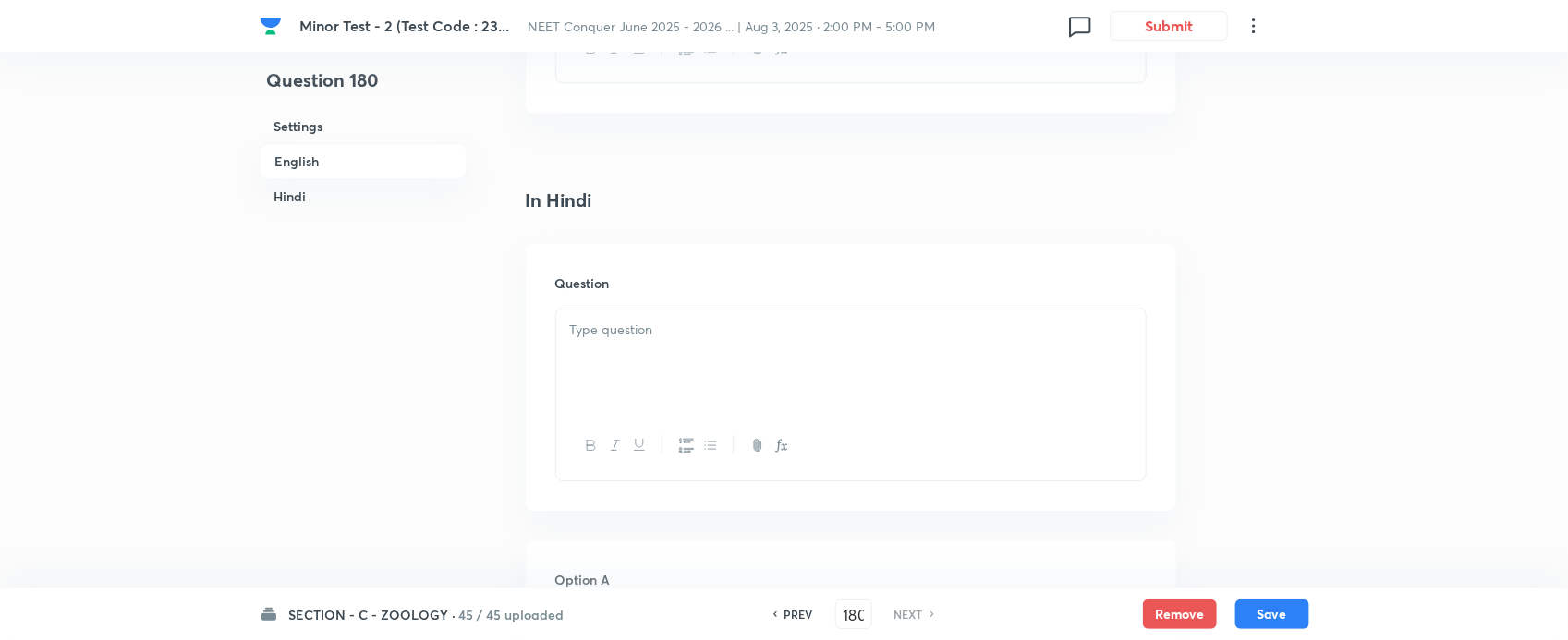 scroll, scrollTop: 2402, scrollLeft: 0, axis: vertical 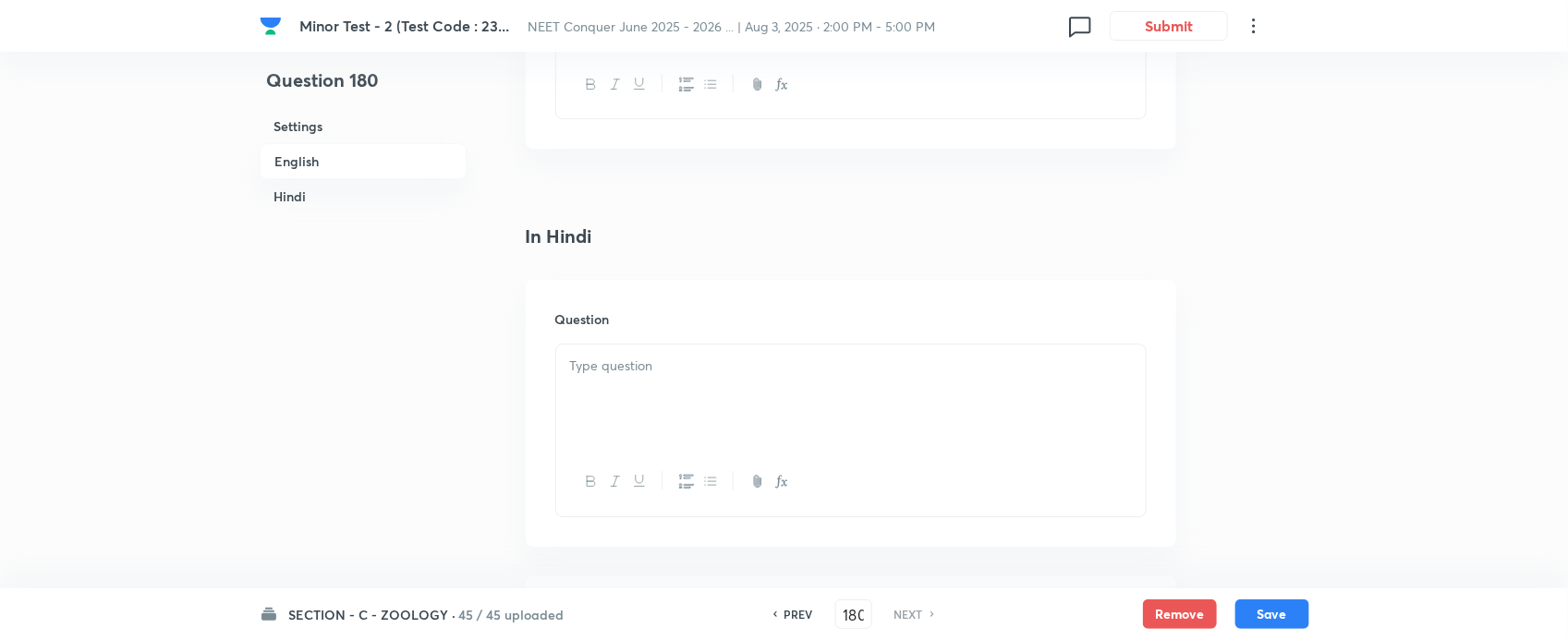 click at bounding box center (851, 396) 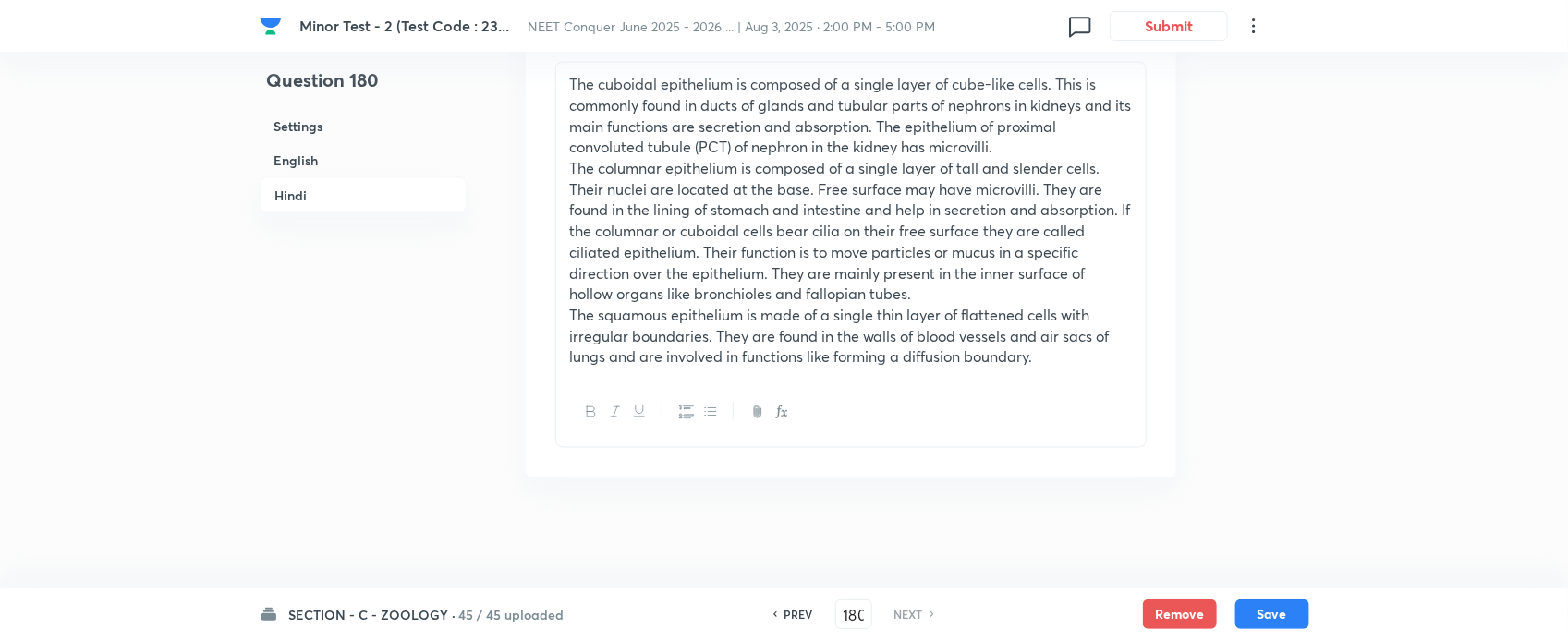 scroll, scrollTop: 4267, scrollLeft: 0, axis: vertical 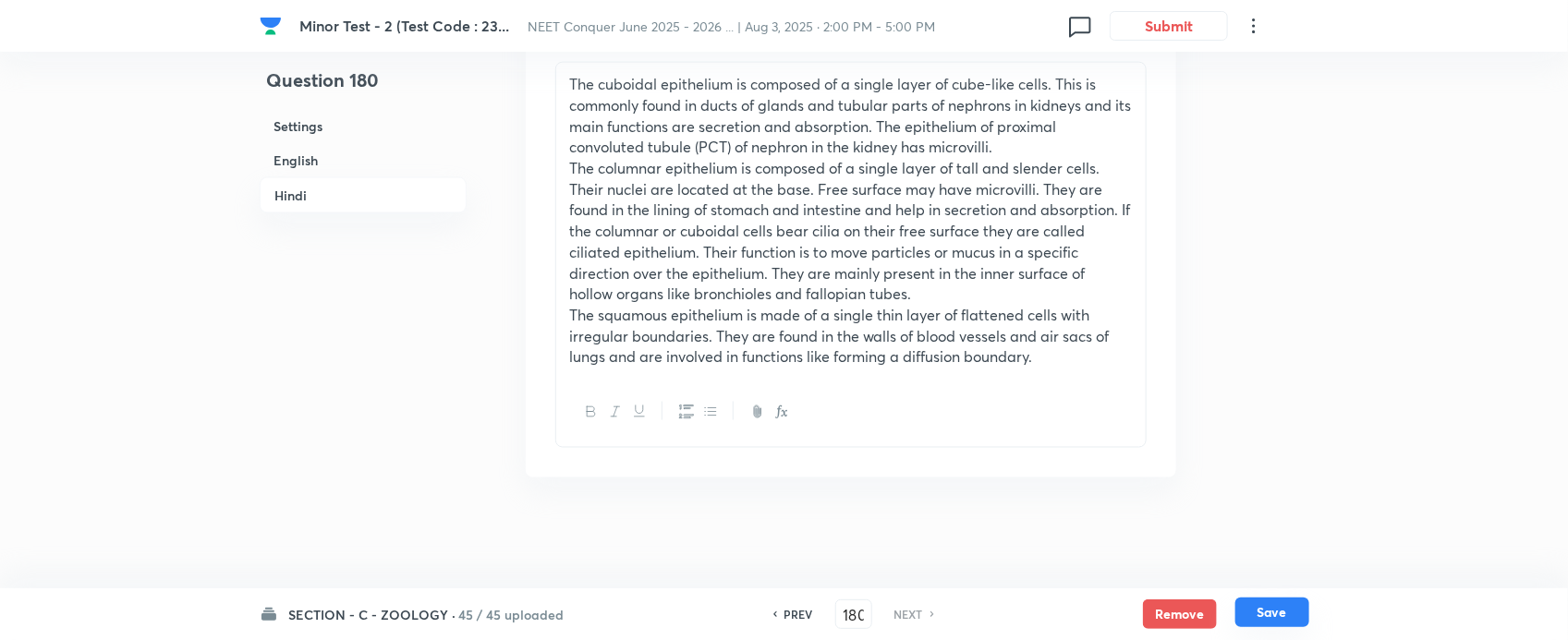 click on "Save" at bounding box center [1272, 612] 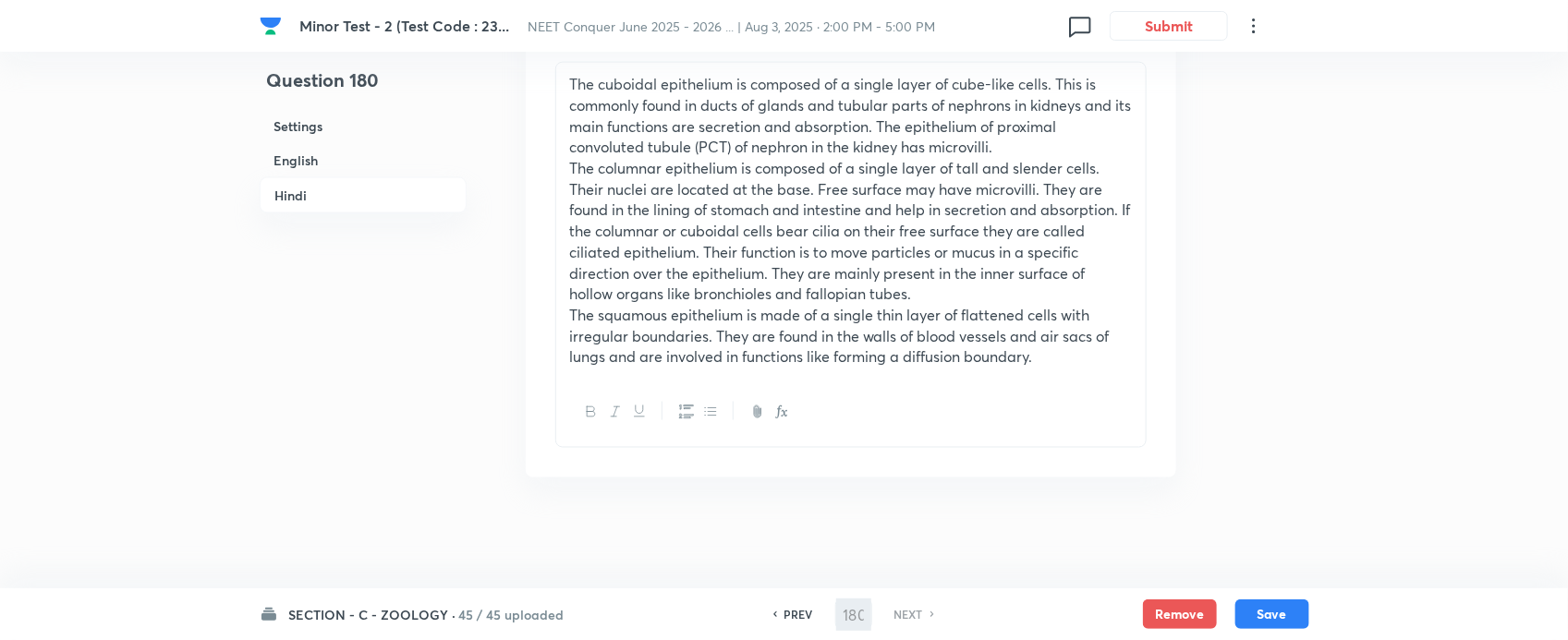 type 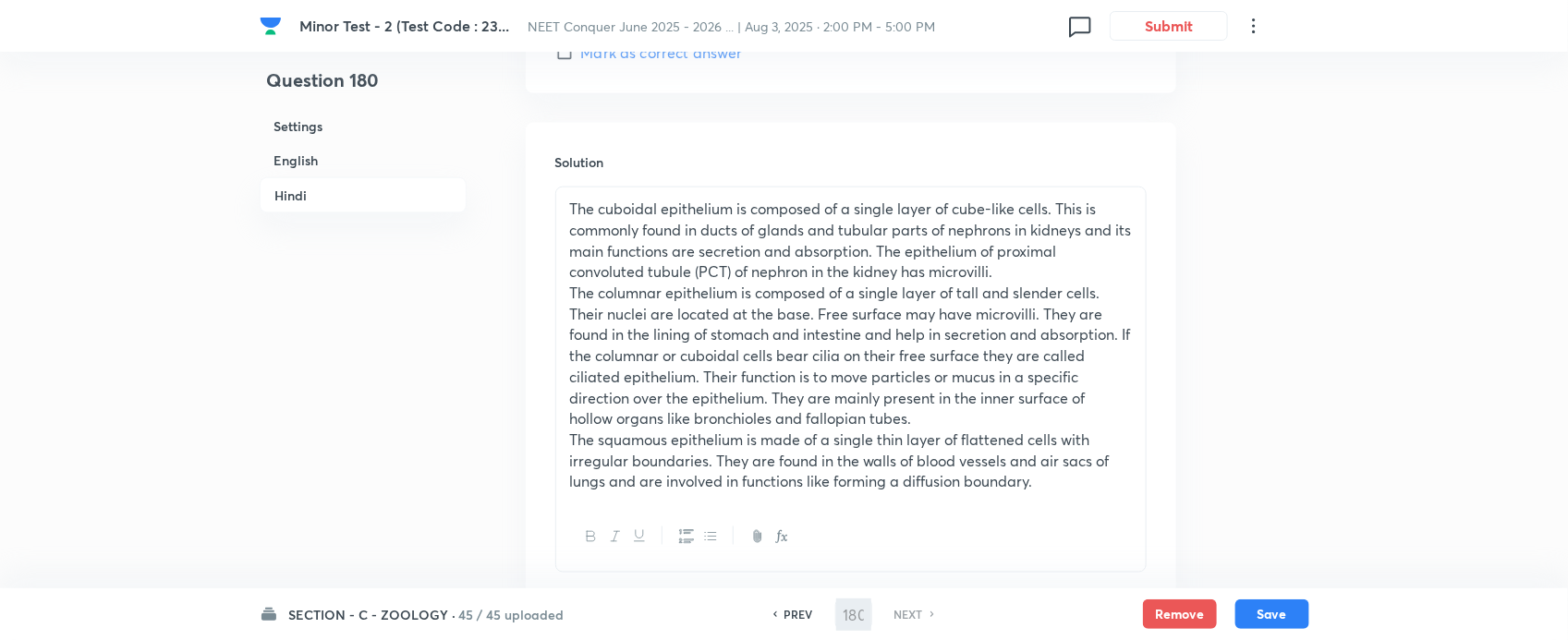 scroll, scrollTop: 4267, scrollLeft: 0, axis: vertical 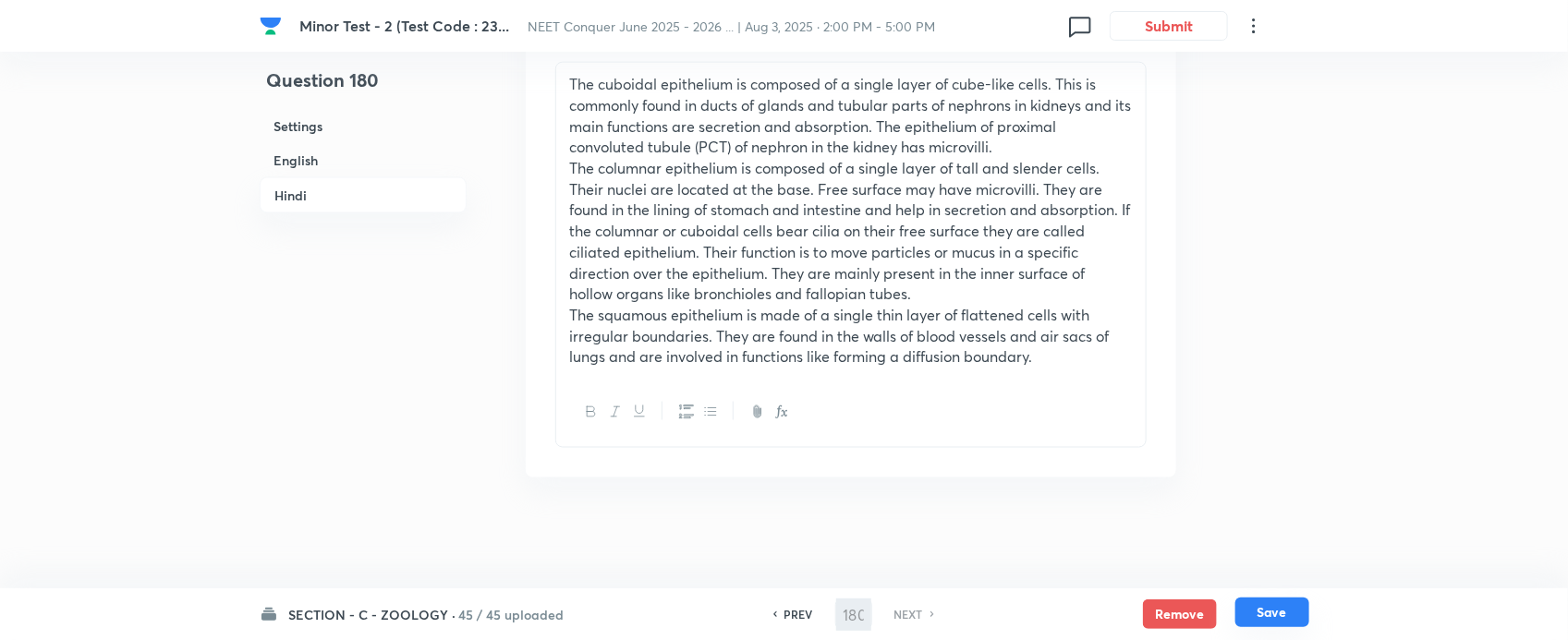 click on "Save" at bounding box center (1272, 612) 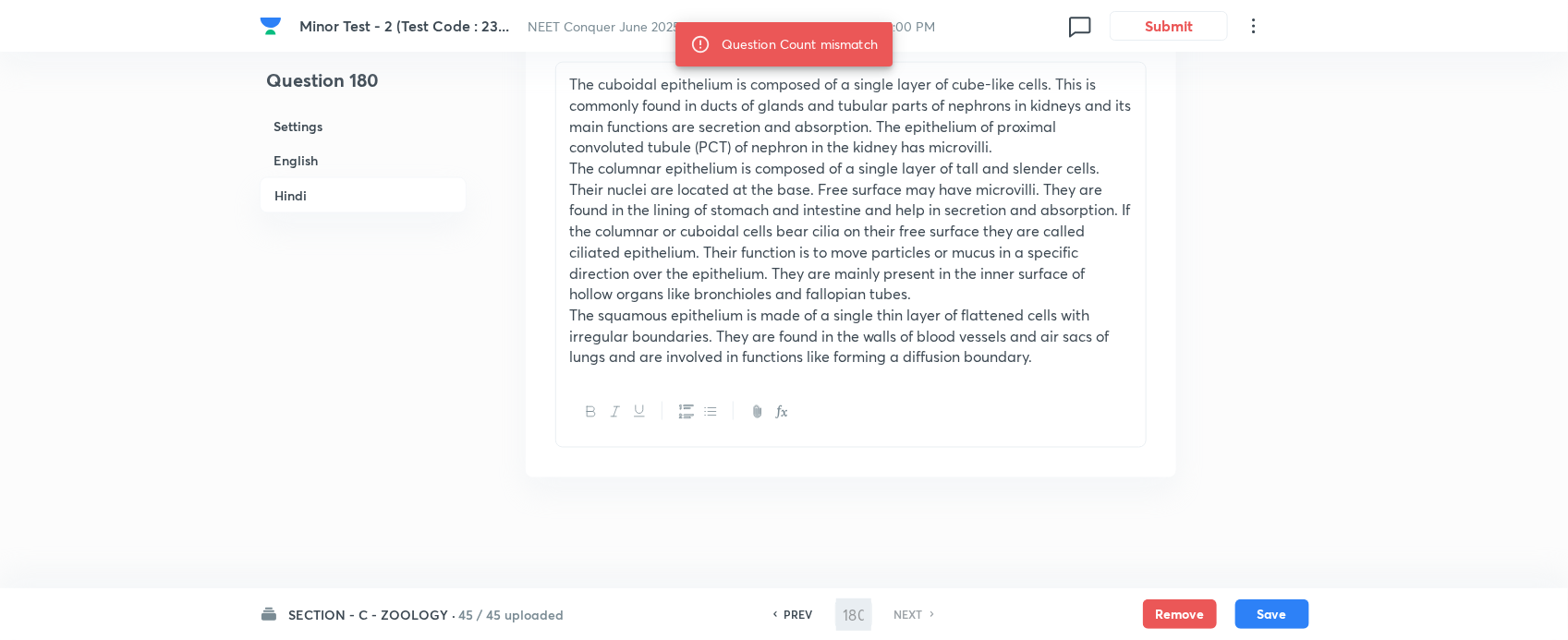 click on "Question Count mismatch" at bounding box center (799, 44) 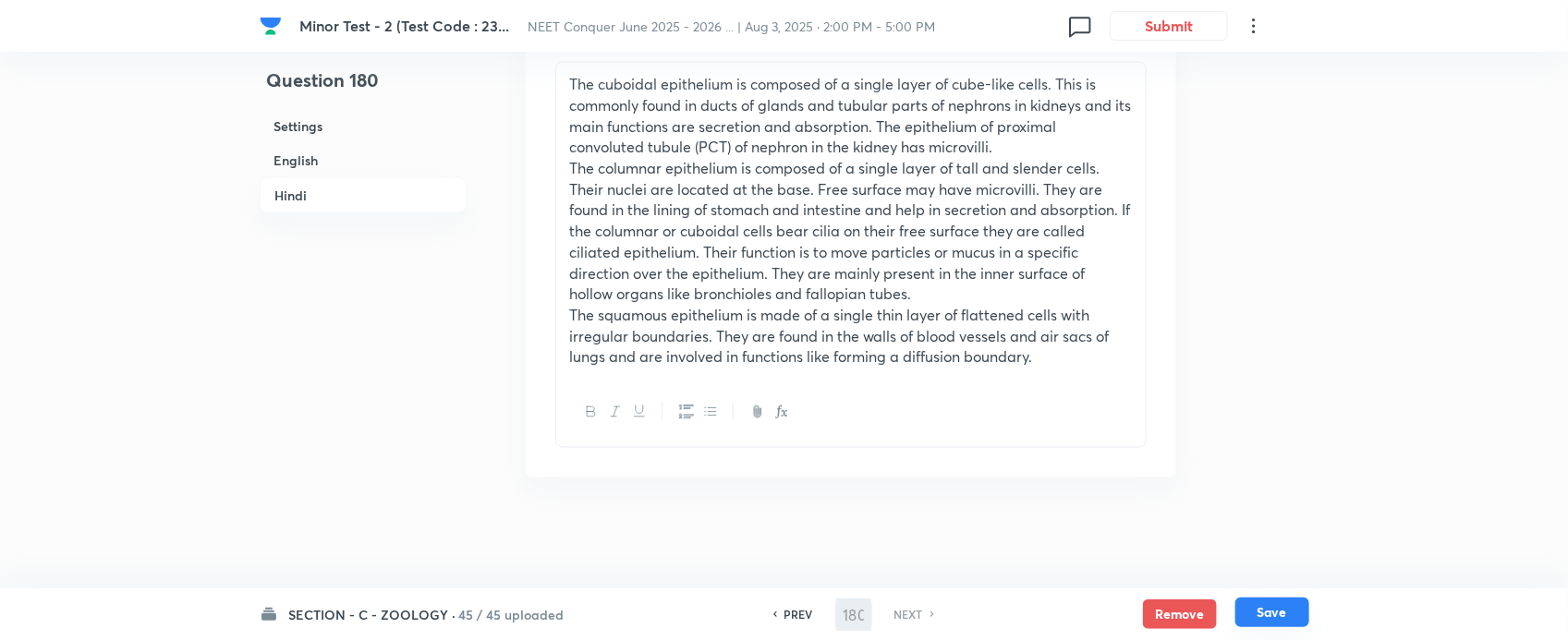 click on "Save" at bounding box center [1272, 612] 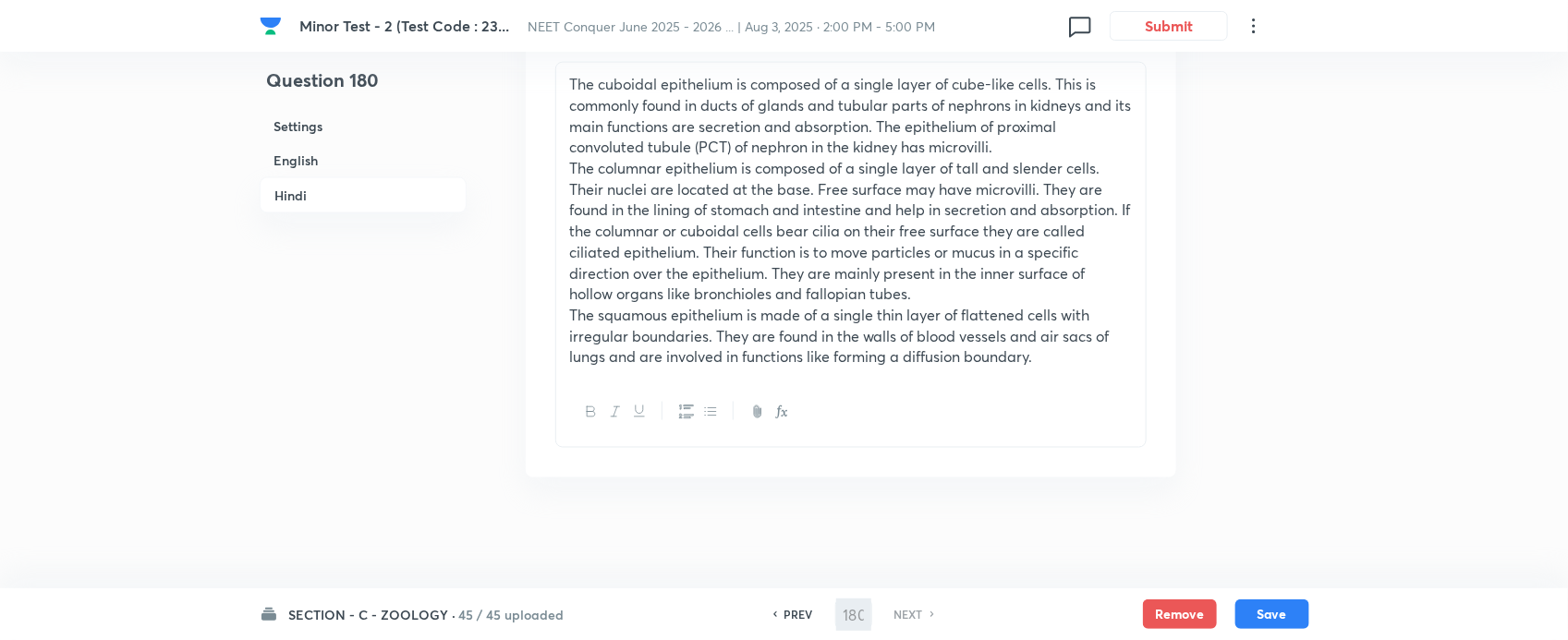 click on "SECTION - C - ZOOLOGY ·
45 / 45 uploaded
PREV 180 ​ NEXT Remove Save" at bounding box center (784, 614) 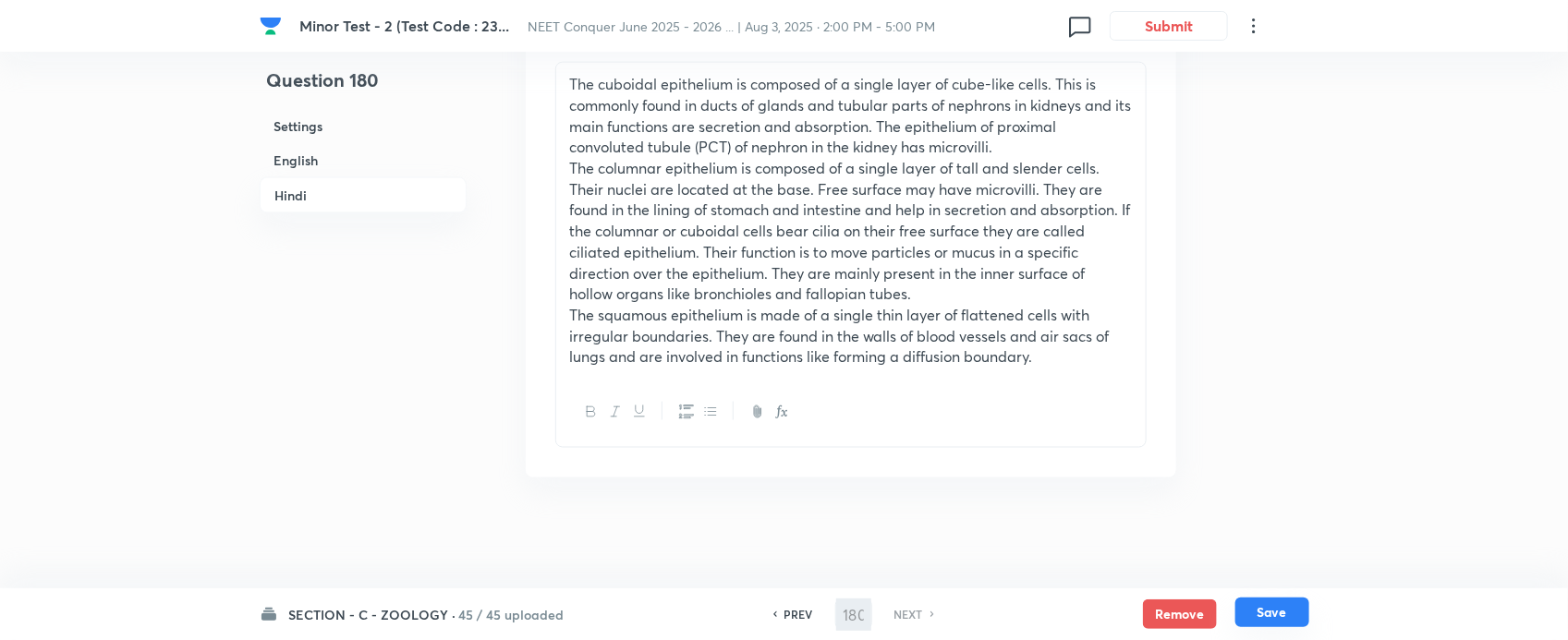 click on "Save" at bounding box center [1272, 612] 